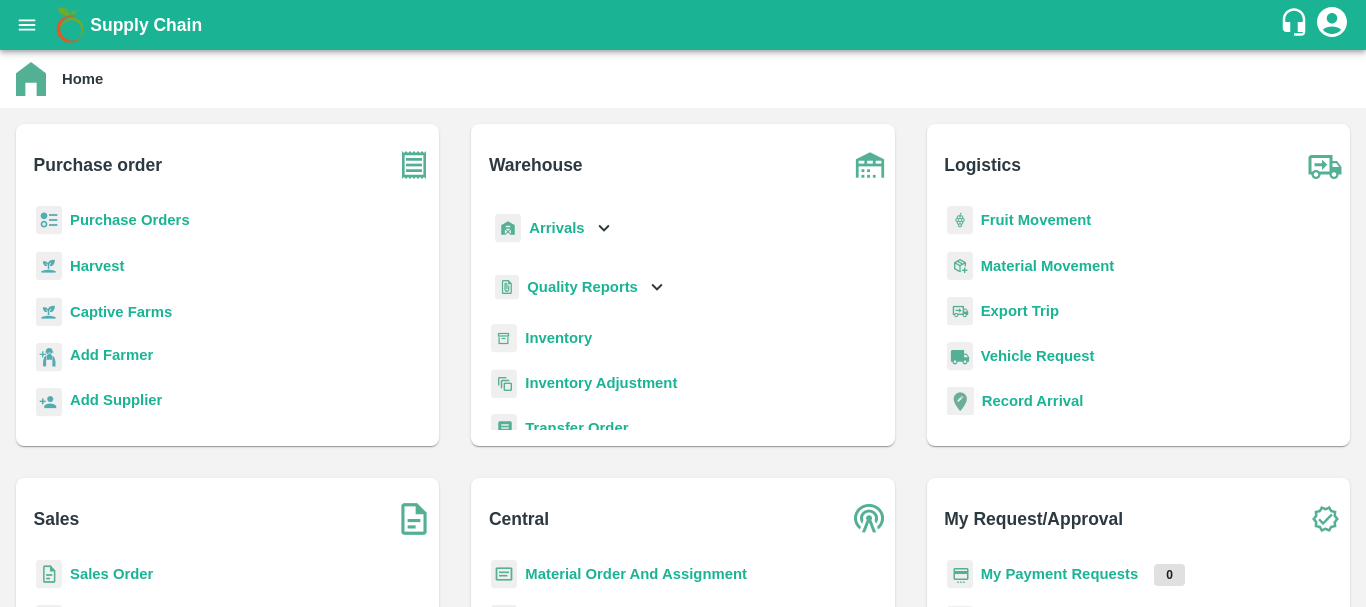 scroll, scrollTop: 0, scrollLeft: 0, axis: both 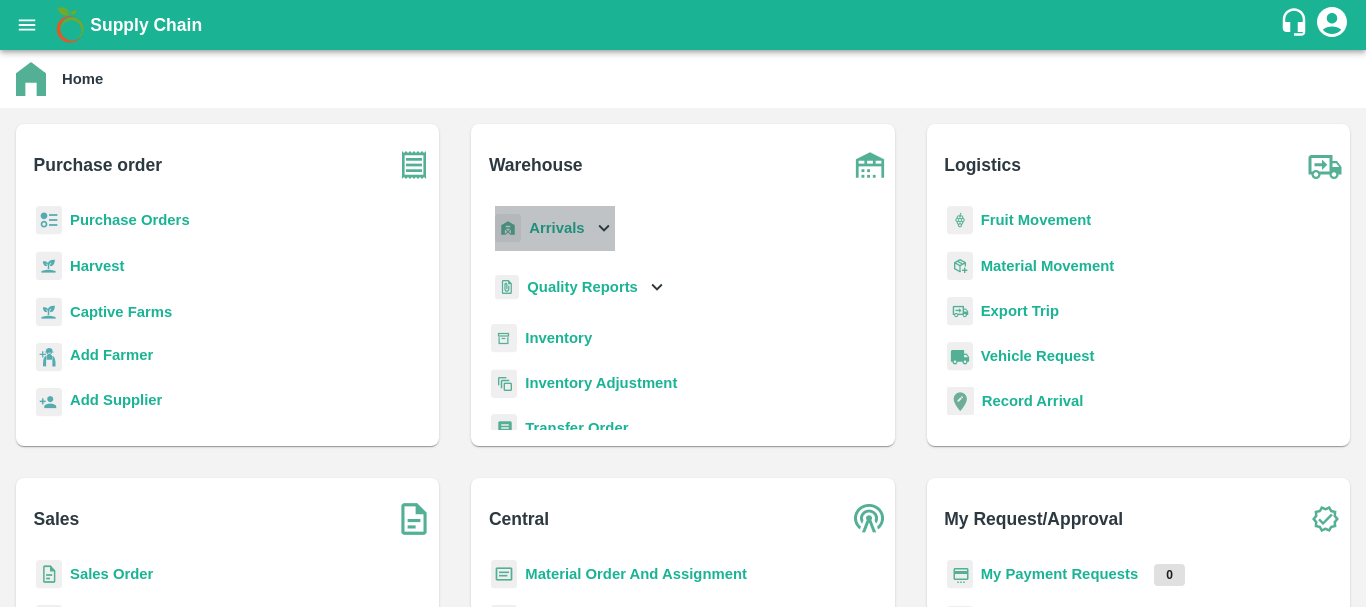 click on "Arrivals" at bounding box center [556, 228] 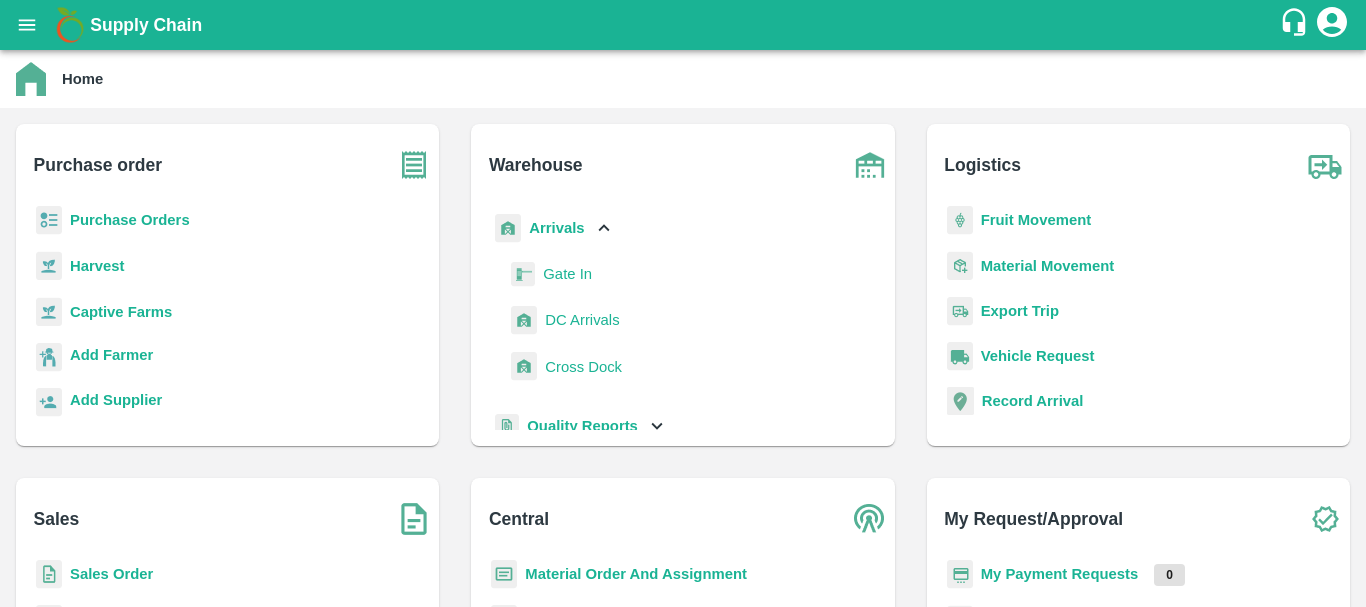 click on "DC Arrivals" at bounding box center [582, 320] 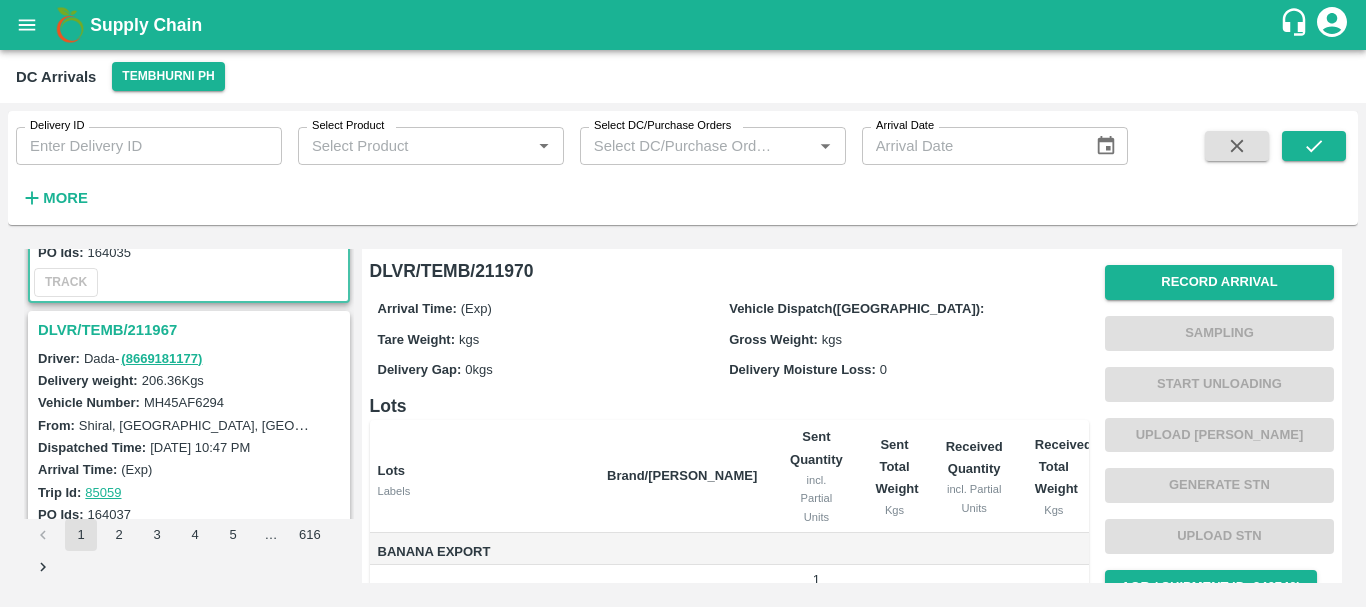 scroll, scrollTop: 0, scrollLeft: 0, axis: both 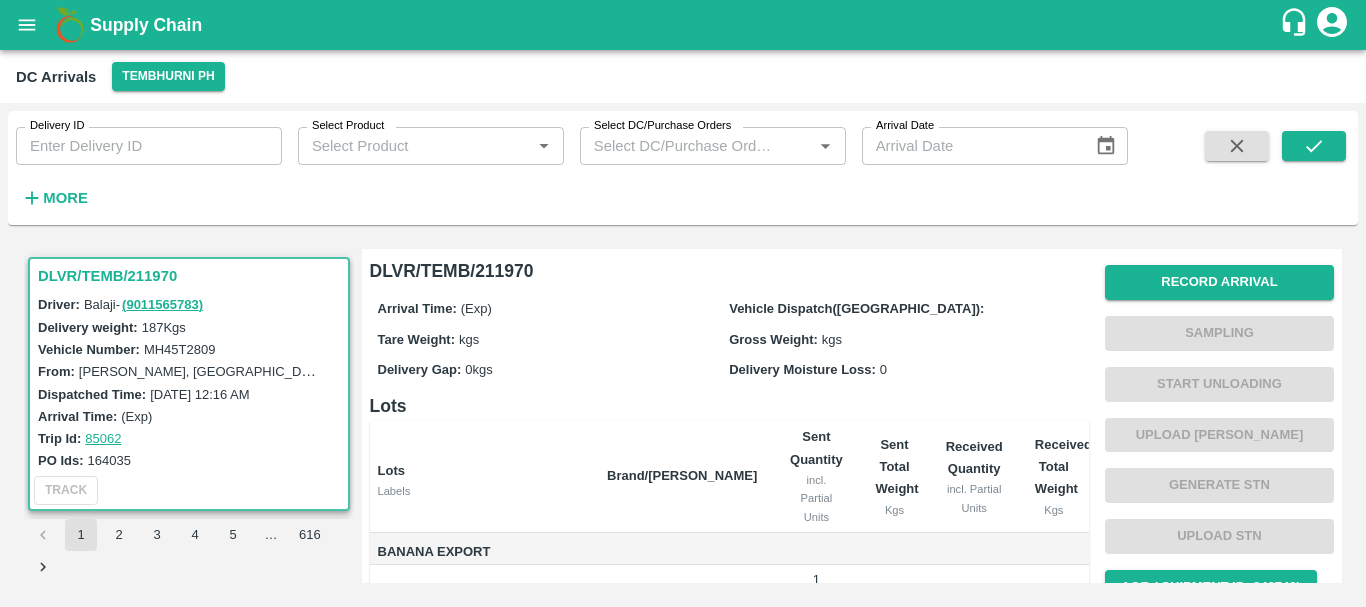 click on "DLVR/TEMB/211970" at bounding box center (192, 276) 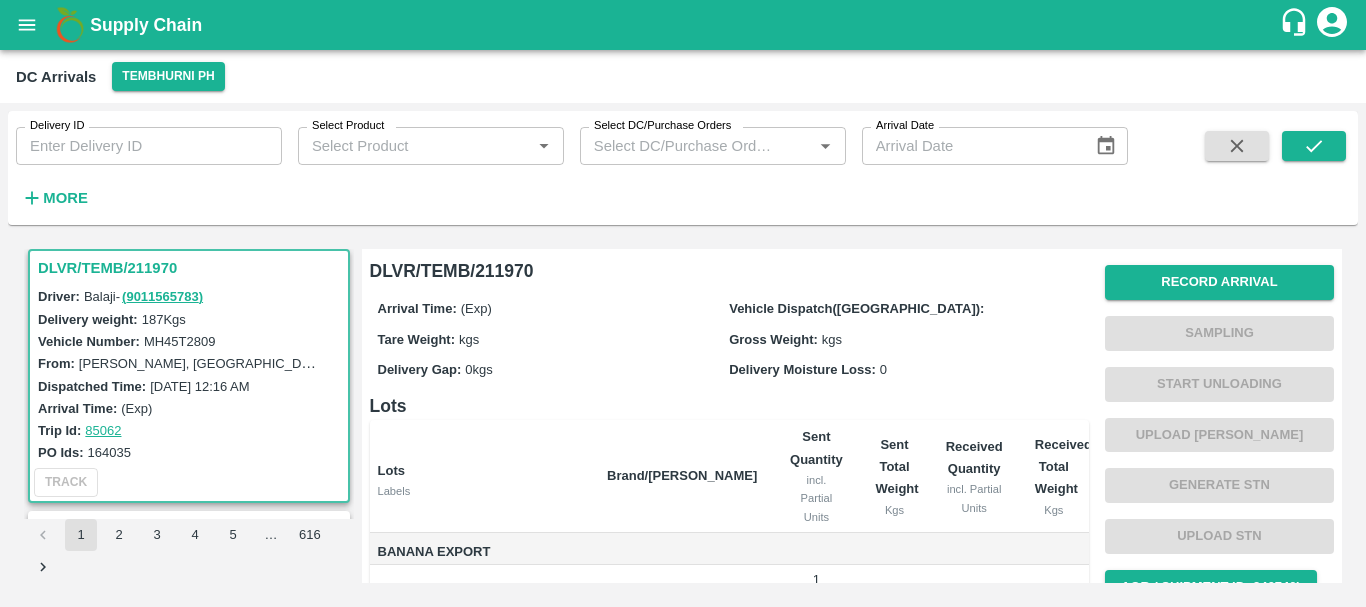 scroll, scrollTop: 160, scrollLeft: 0, axis: vertical 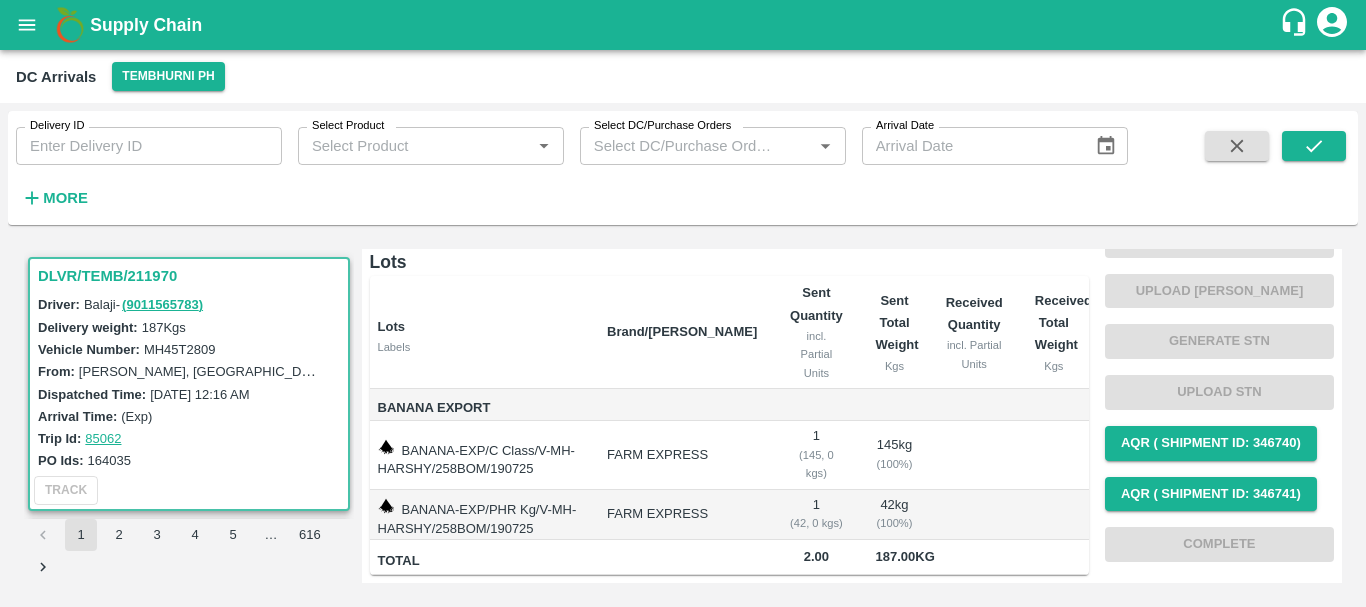 click on "DLVR/TEMB/211970" at bounding box center (192, 276) 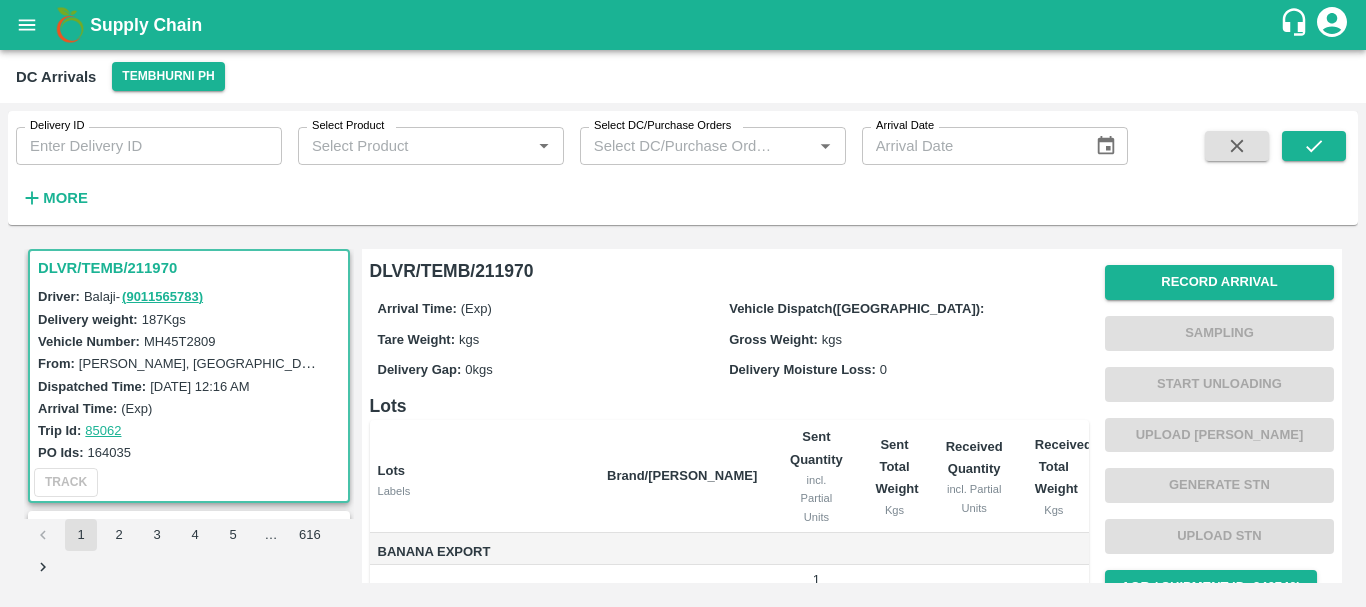 scroll, scrollTop: 160, scrollLeft: 0, axis: vertical 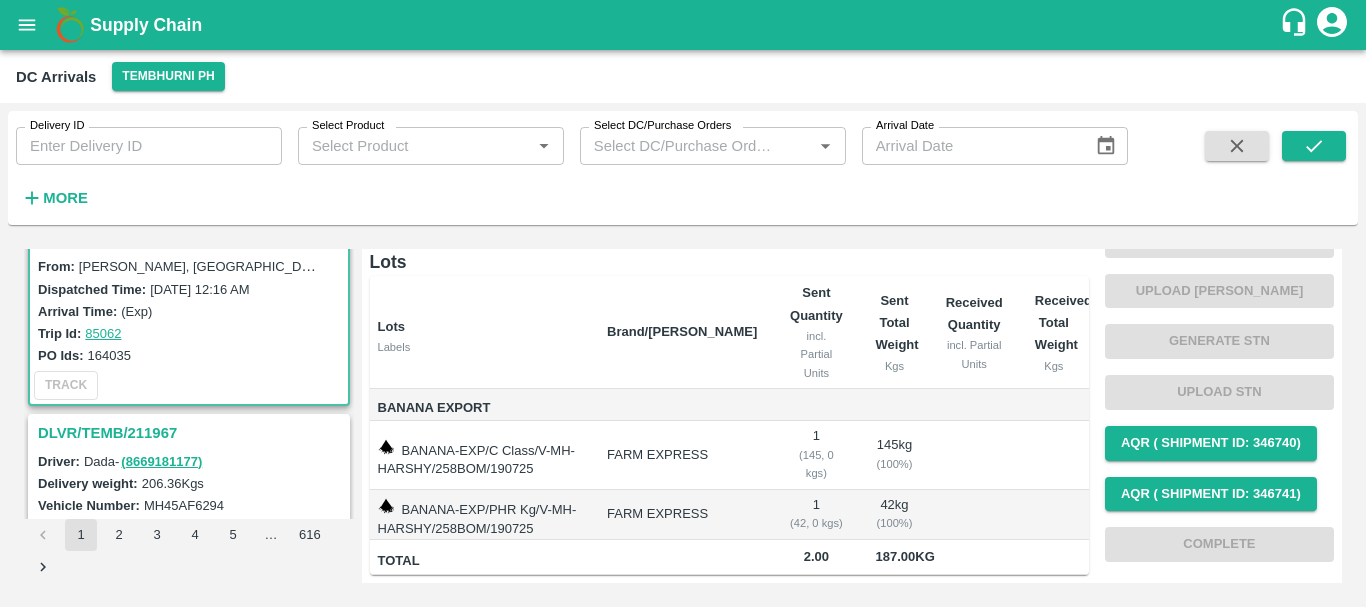 click on "DLVR/TEMB/211967" at bounding box center [192, 433] 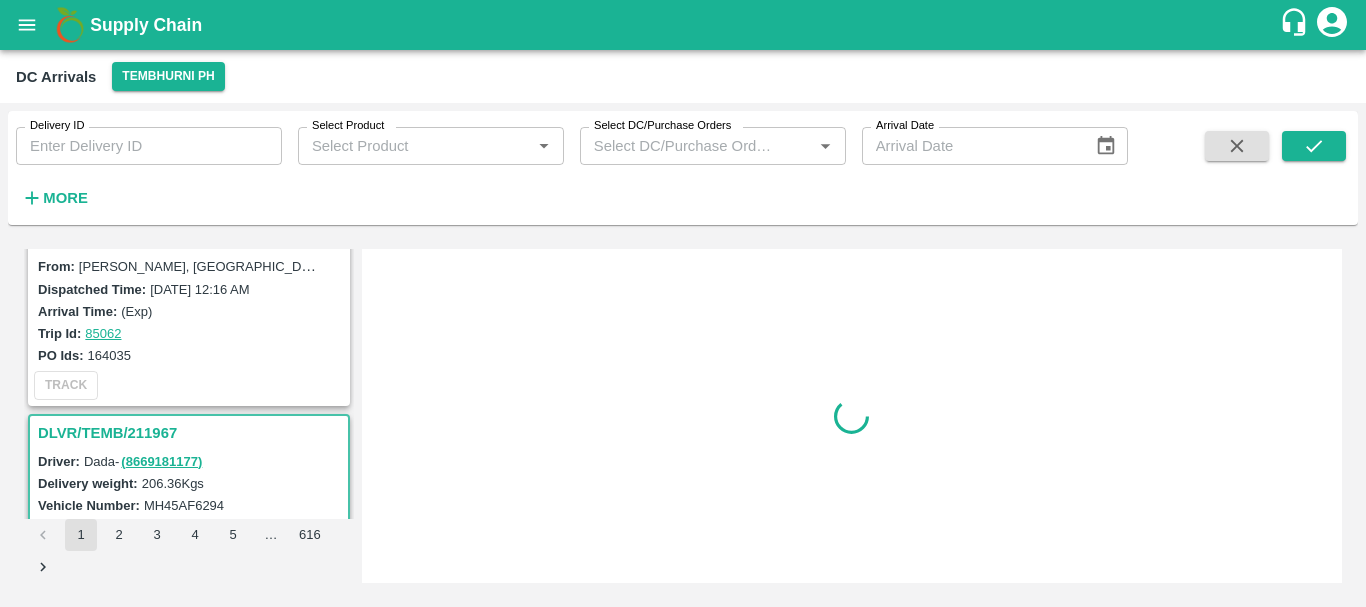 scroll, scrollTop: 0, scrollLeft: 0, axis: both 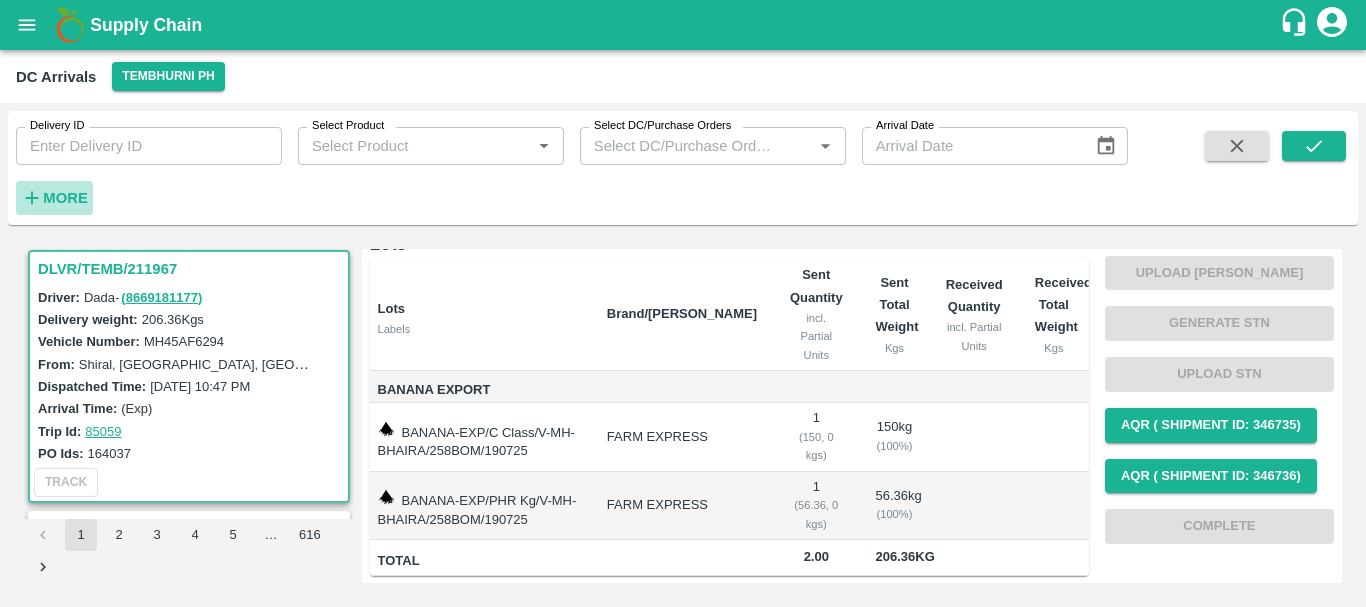 click on "More" at bounding box center [65, 198] 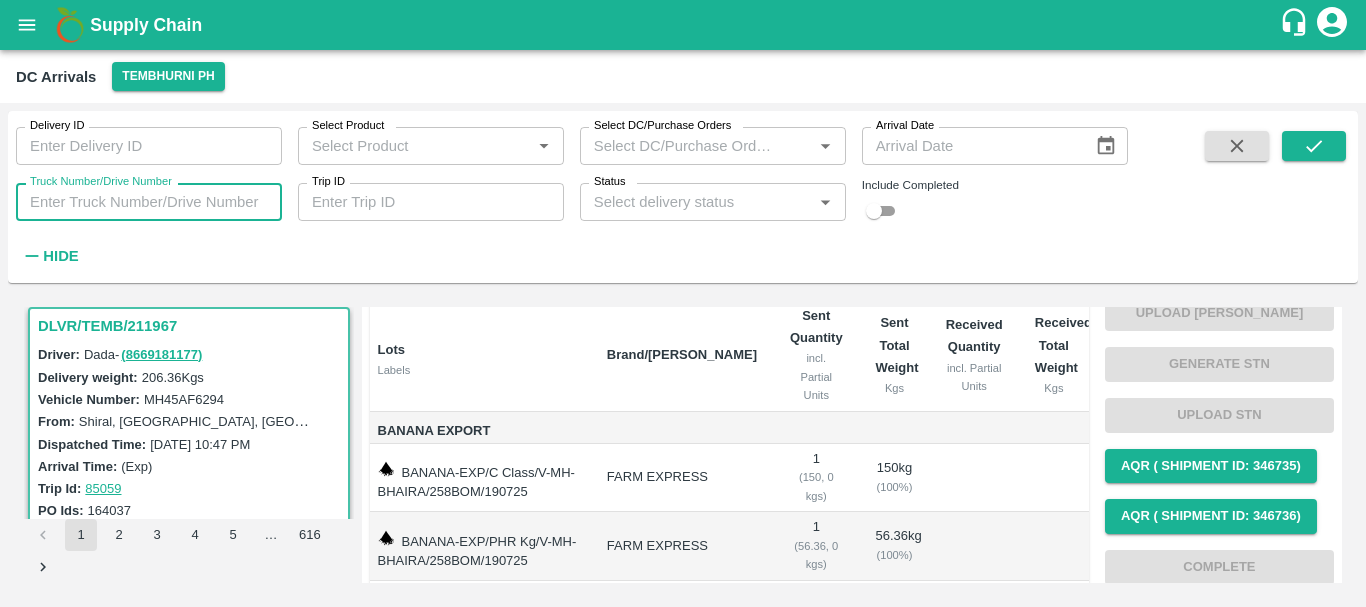 click on "Truck Number/Drive Number" at bounding box center (149, 202) 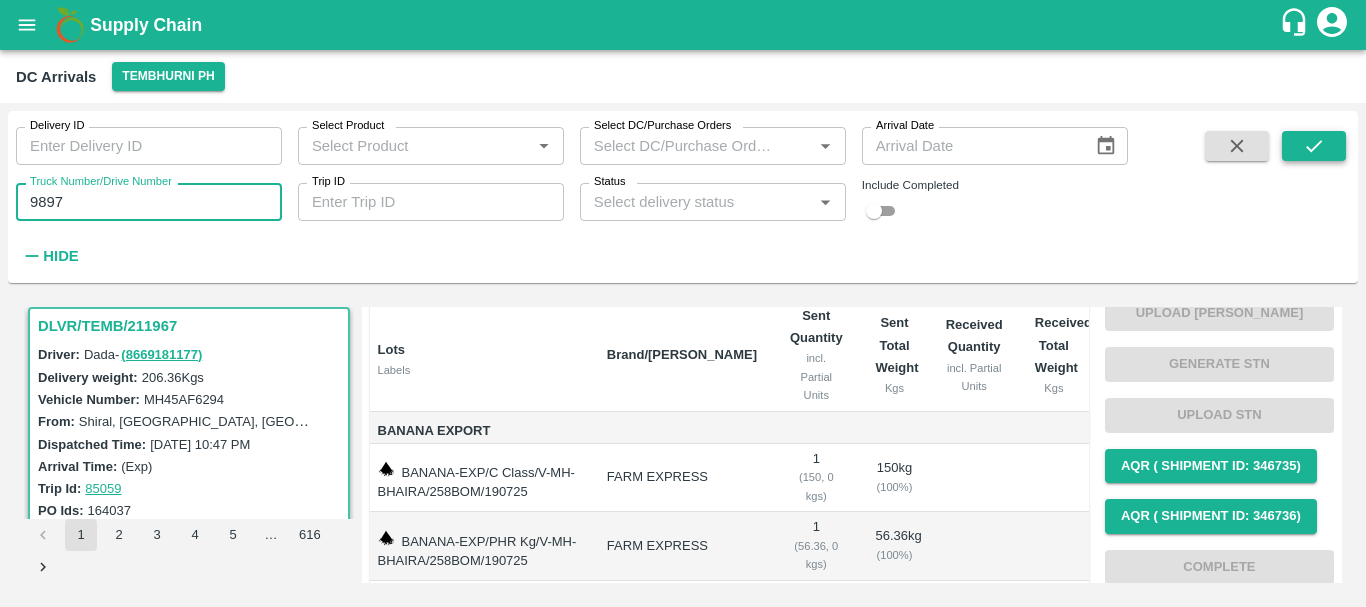 type on "9897" 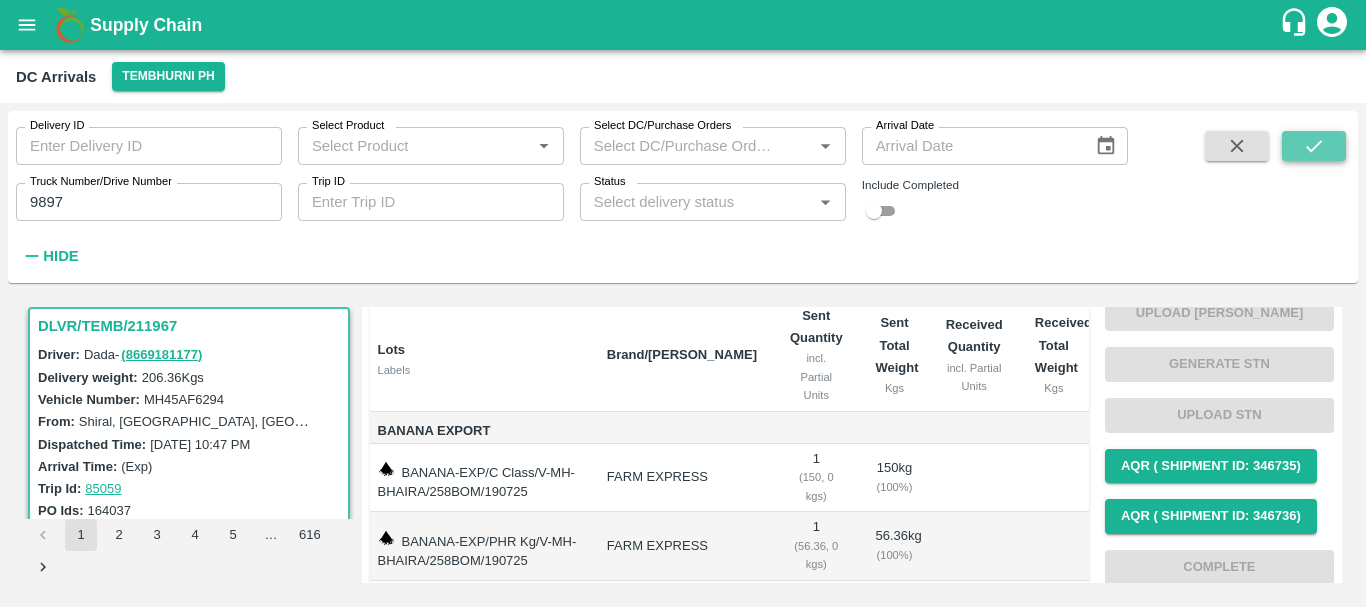 click 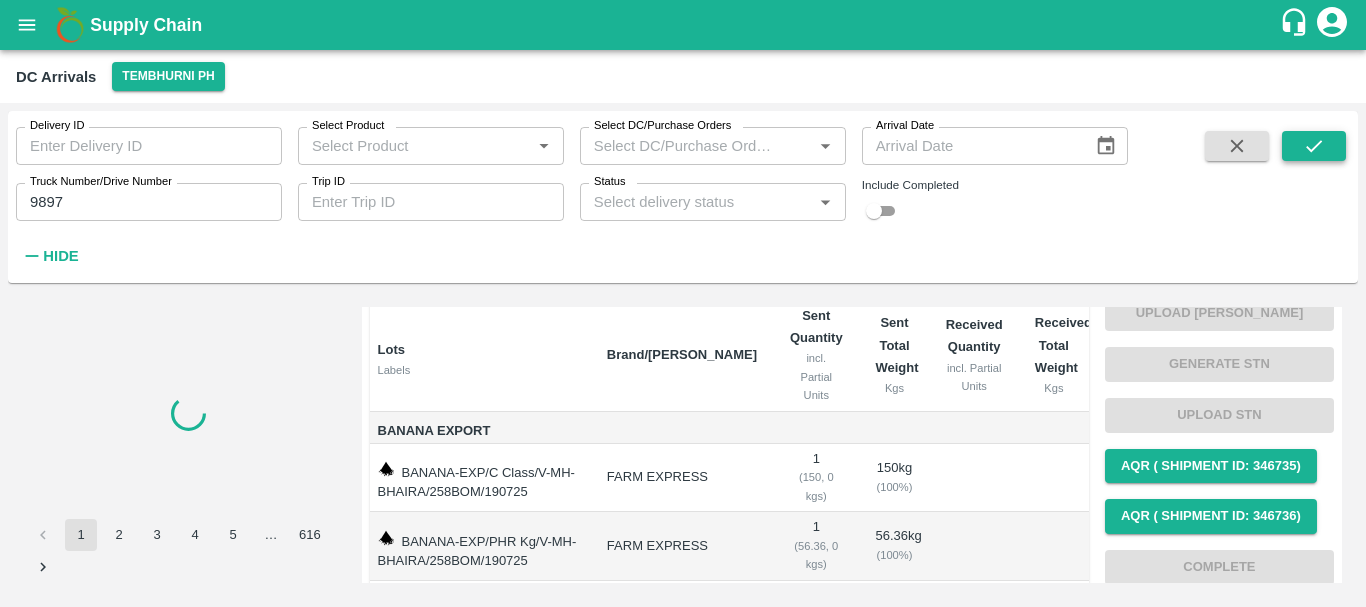 scroll, scrollTop: 0, scrollLeft: 0, axis: both 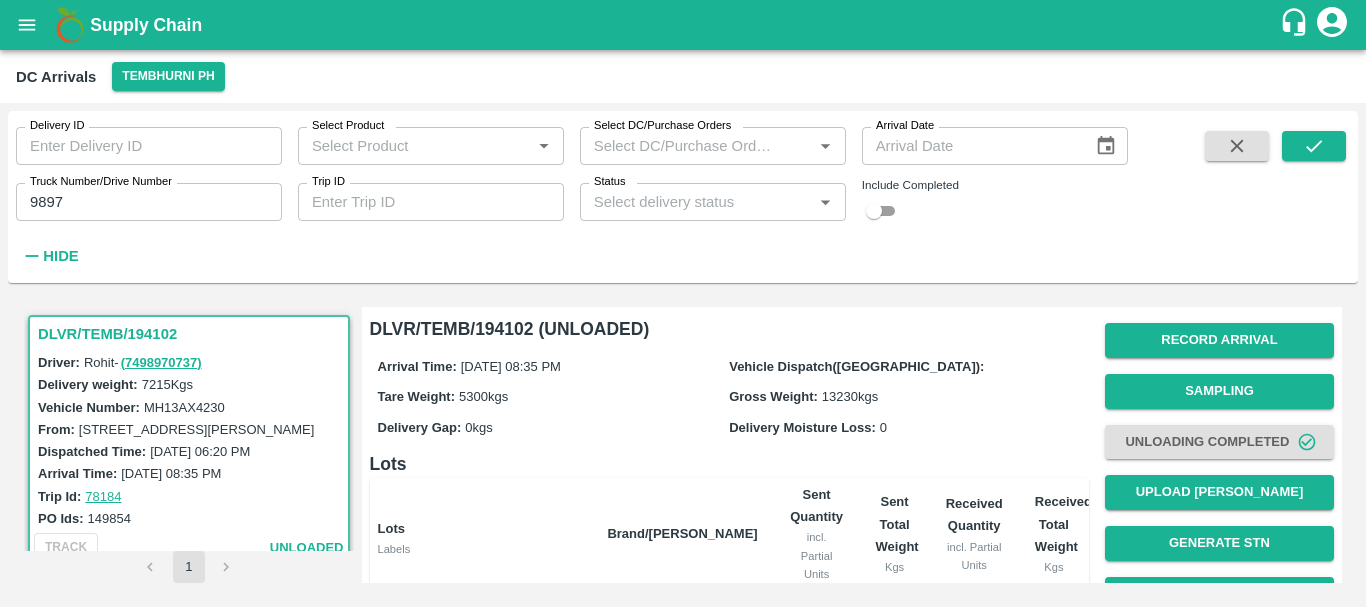 type 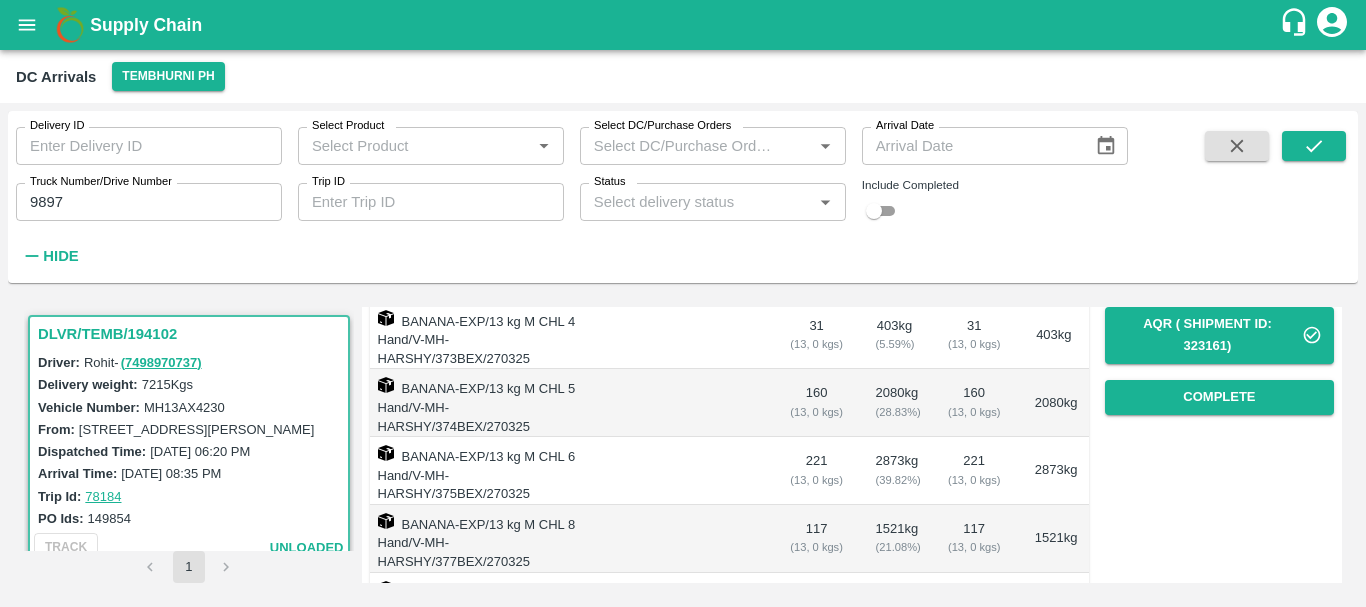 scroll, scrollTop: 443, scrollLeft: 0, axis: vertical 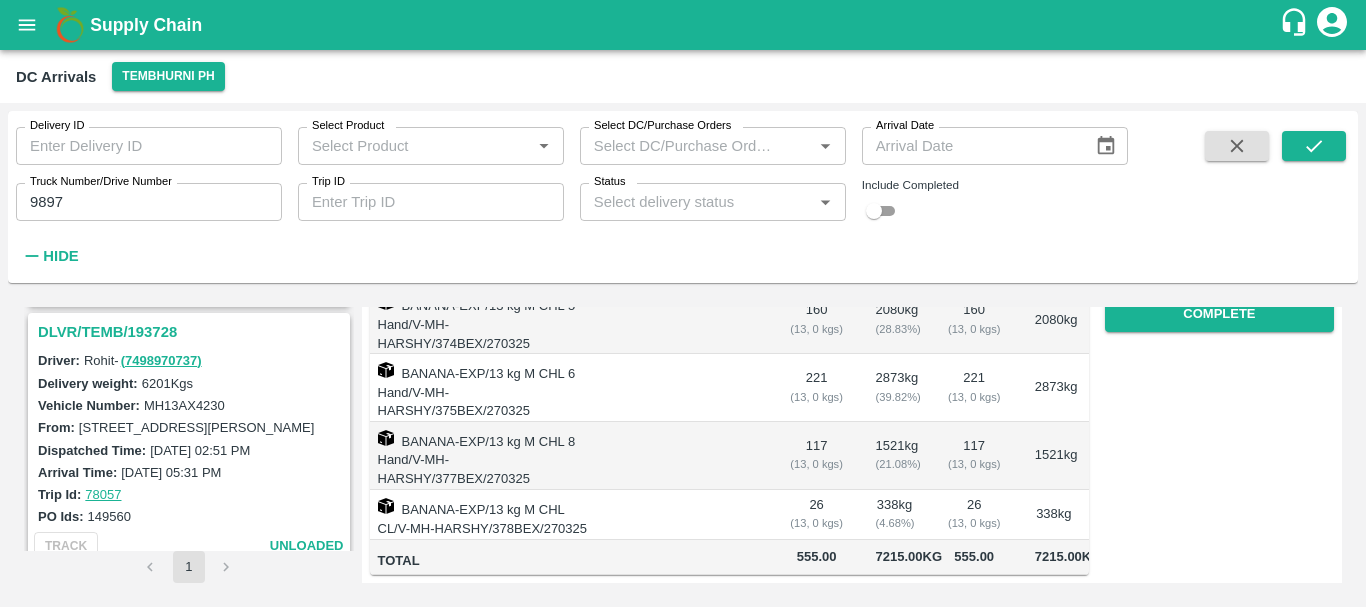 click on "DLVR/TEMB/193728" at bounding box center [192, 332] 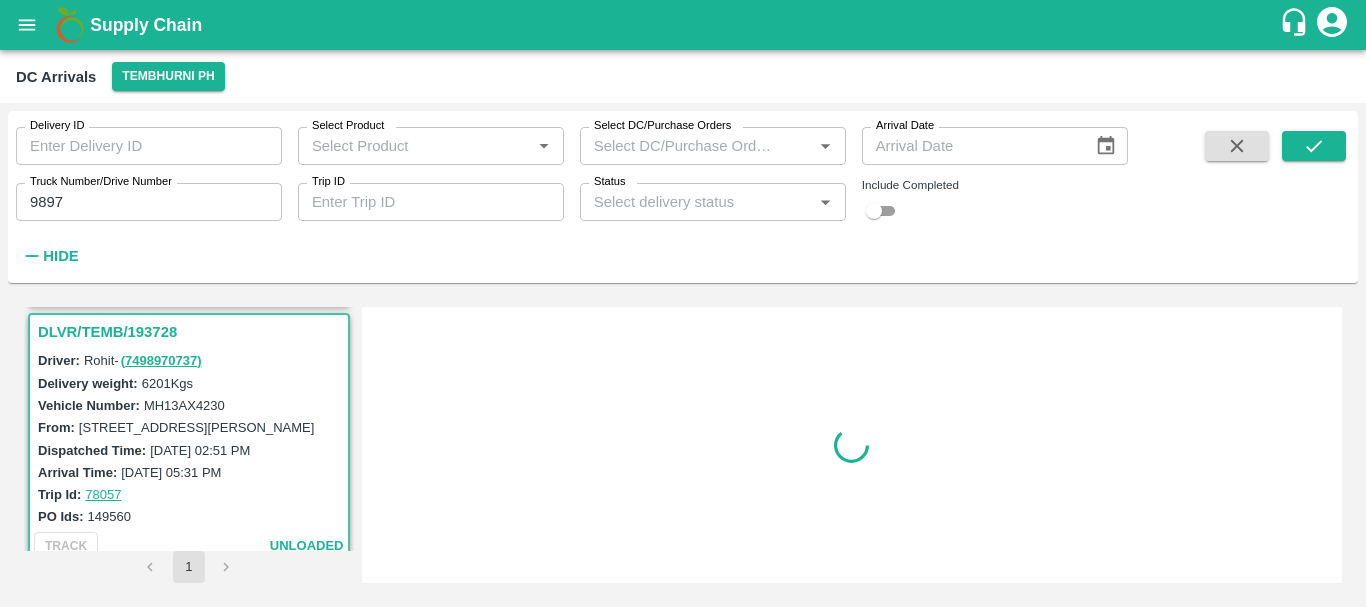 scroll, scrollTop: 0, scrollLeft: 0, axis: both 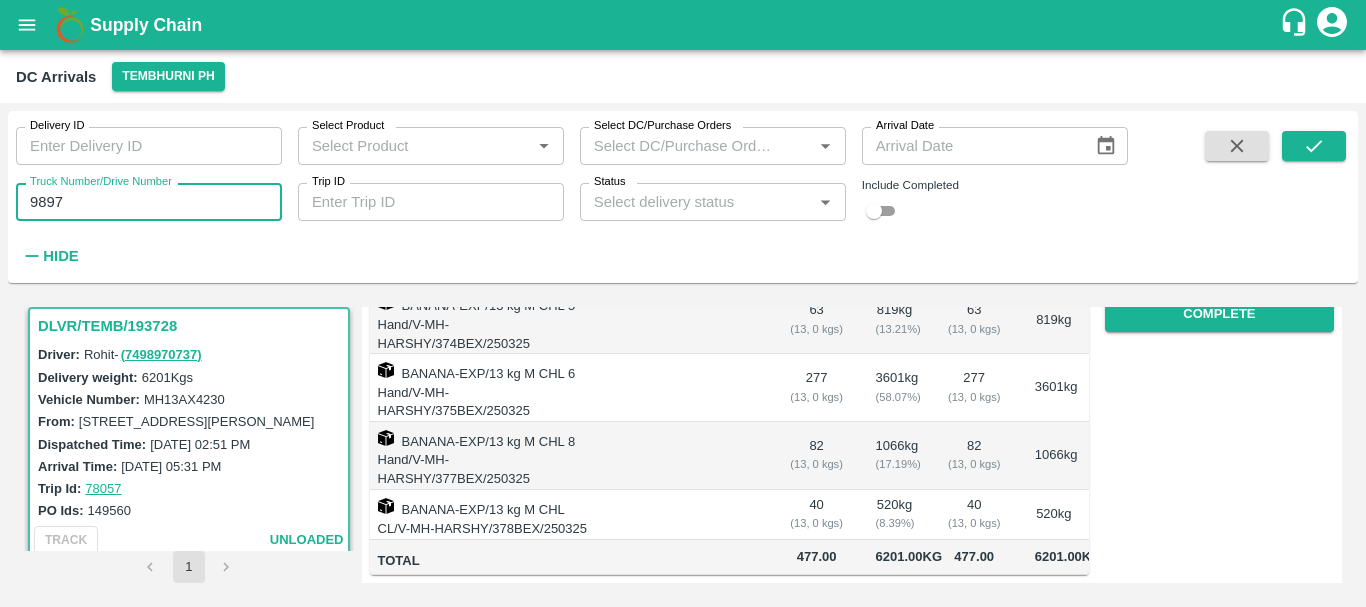 click on "9897" at bounding box center [149, 202] 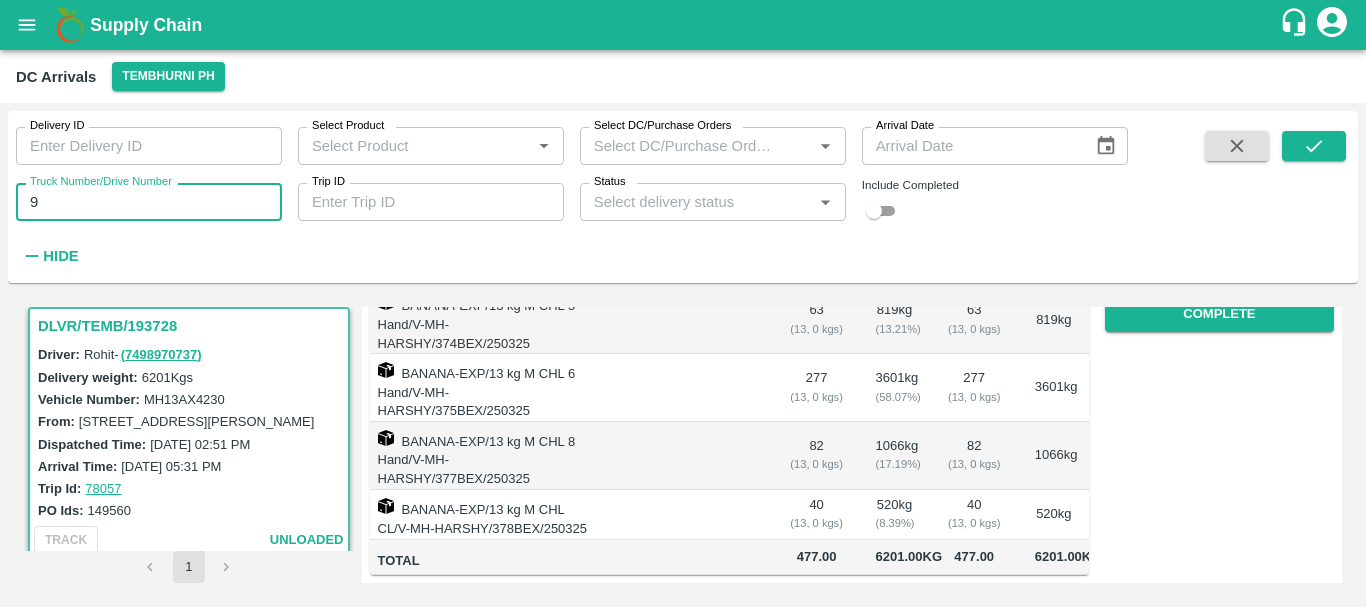 type on "9" 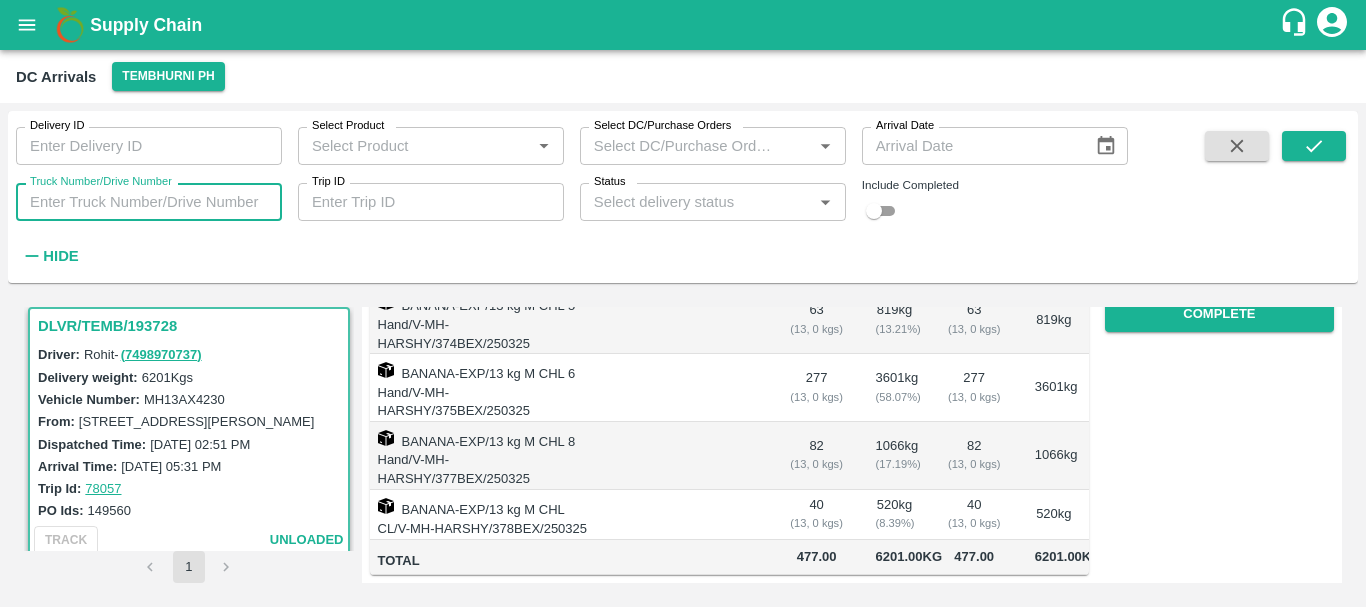 type 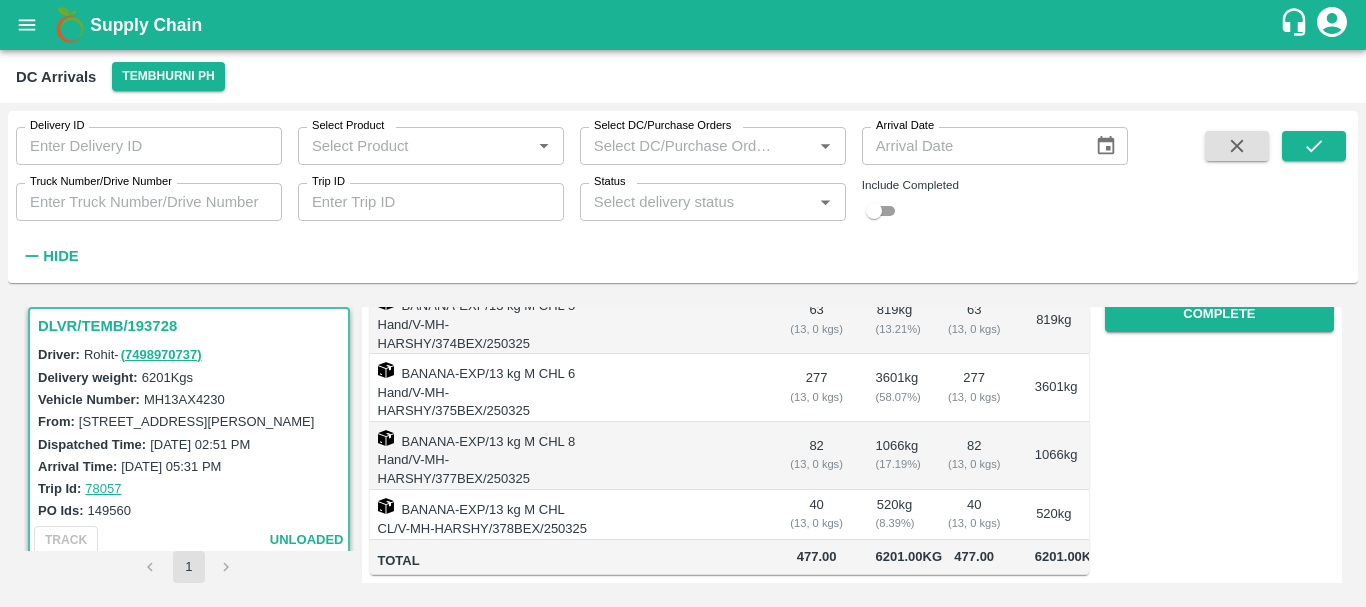 click on "Delivery ID Delivery ID Select Product Select Product   * Select DC/Purchase Orders Select DC/Purchase Orders   * Arrival Date Arrival Date Truck Number/Drive Number  Truck Number/Drive Number  Trip ID Trip ID Status Status   * Include Completed Hide" at bounding box center [564, 192] 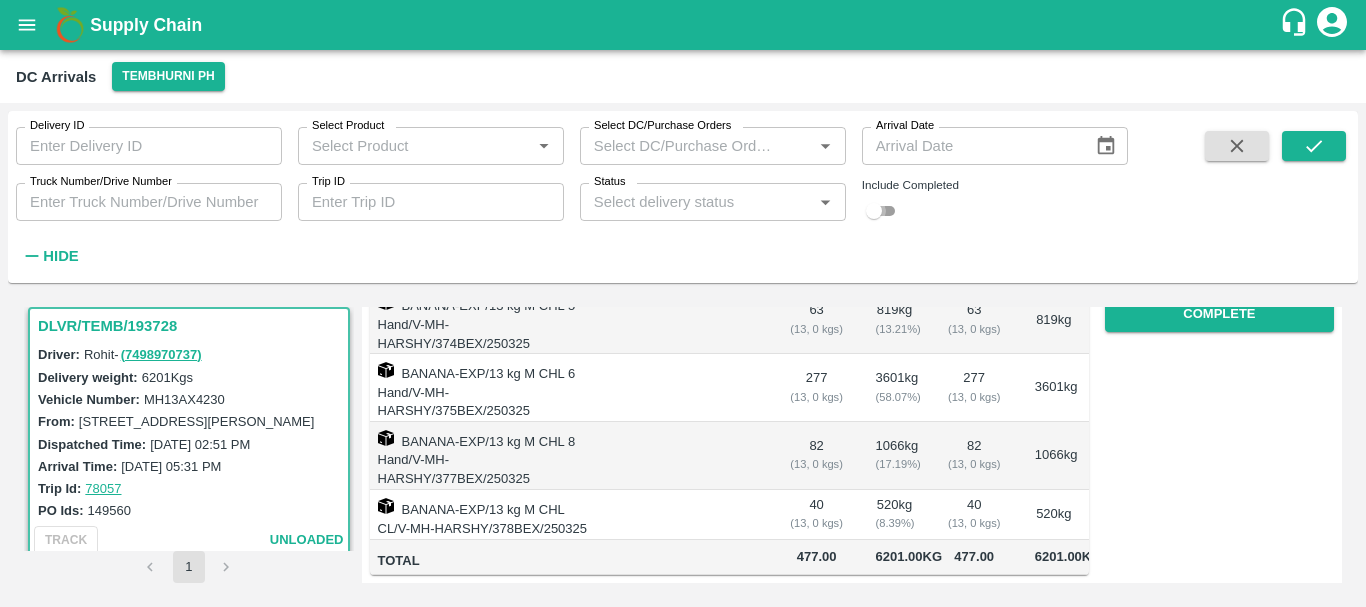 click at bounding box center (874, 211) 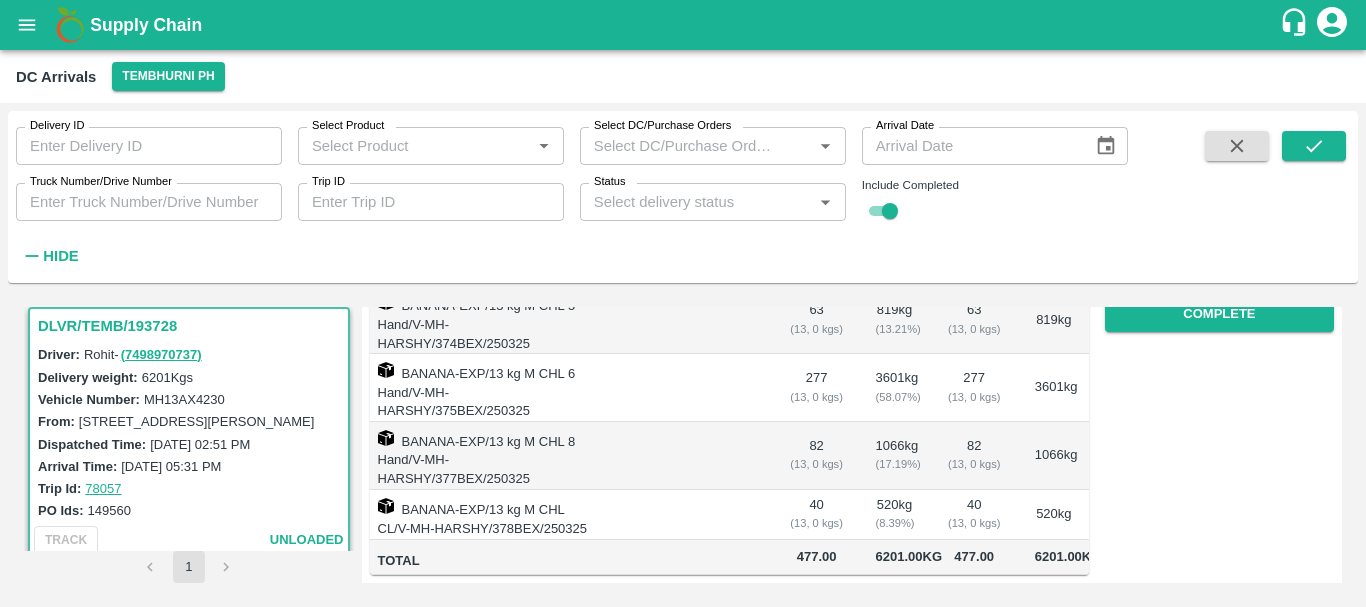 click at bounding box center [824, 202] 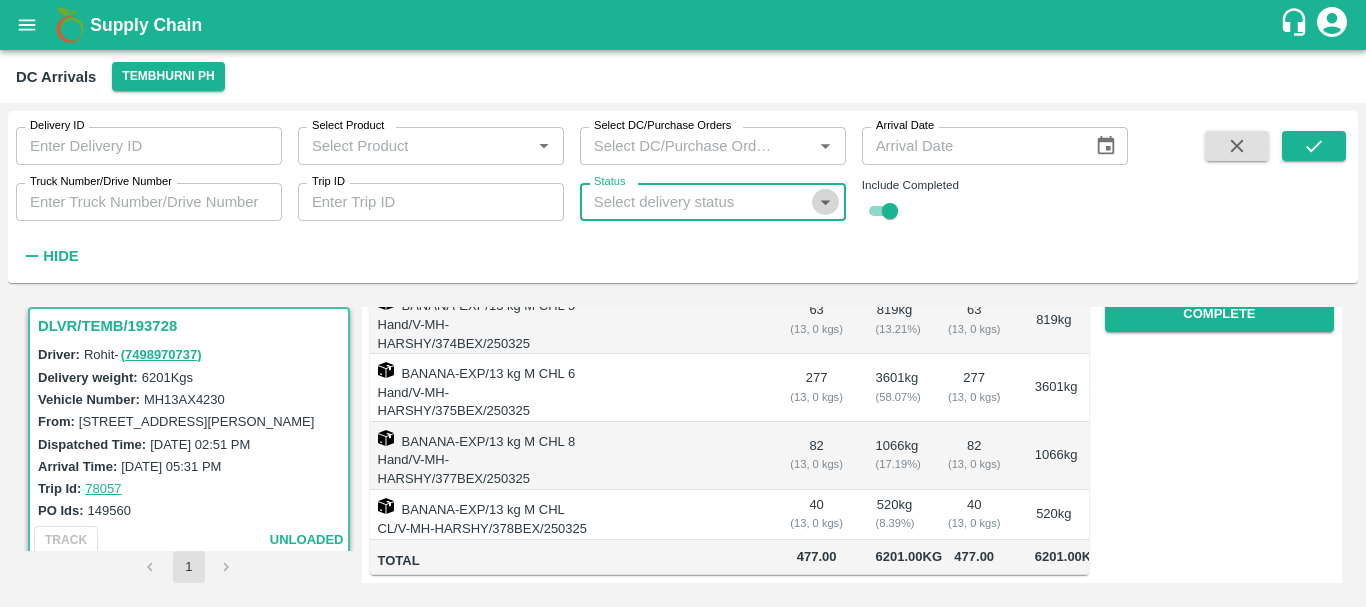 click 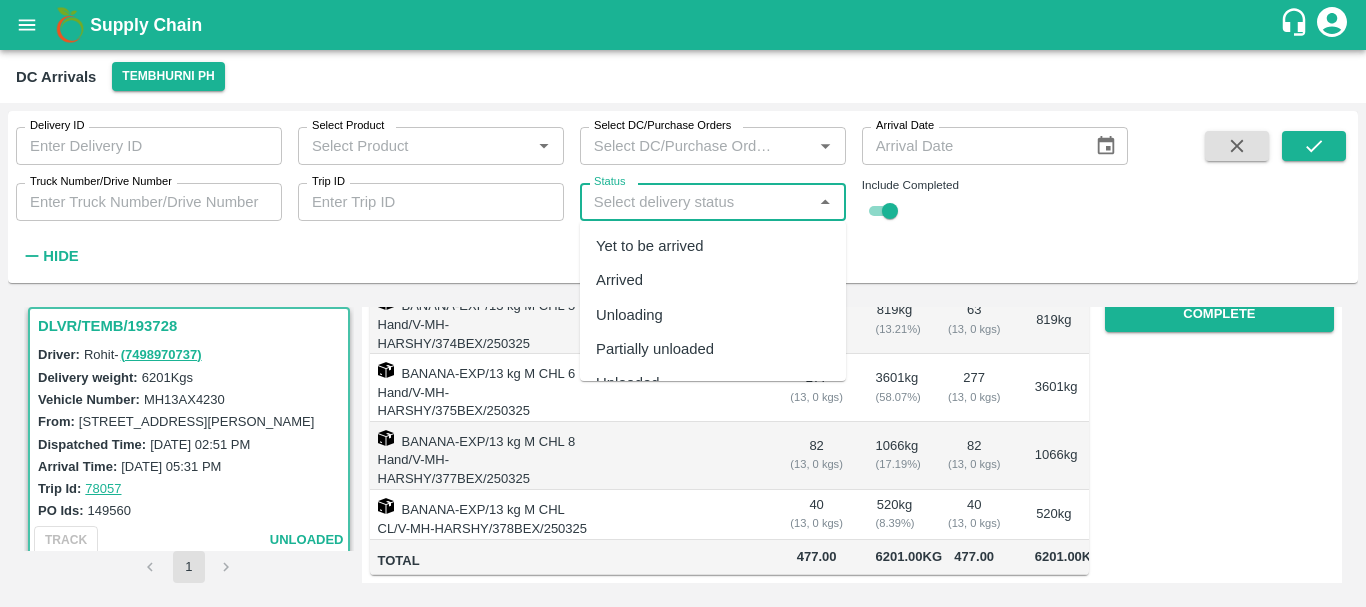 scroll, scrollTop: 62, scrollLeft: 0, axis: vertical 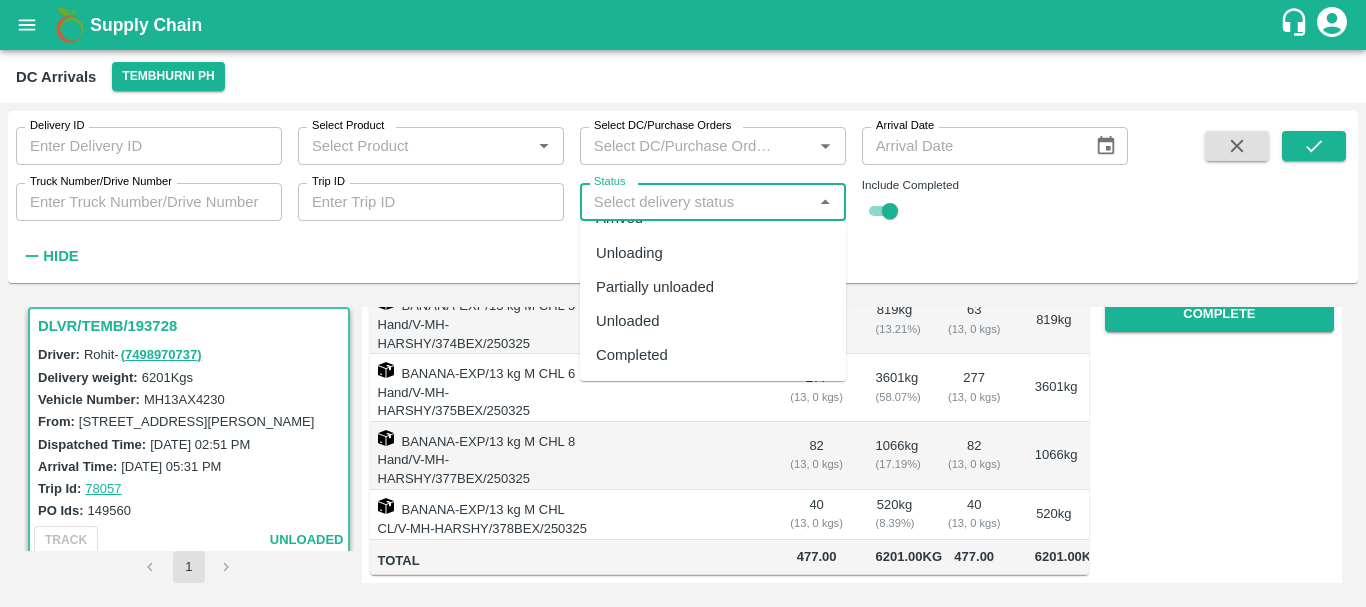 click on "Completed" at bounding box center [632, 355] 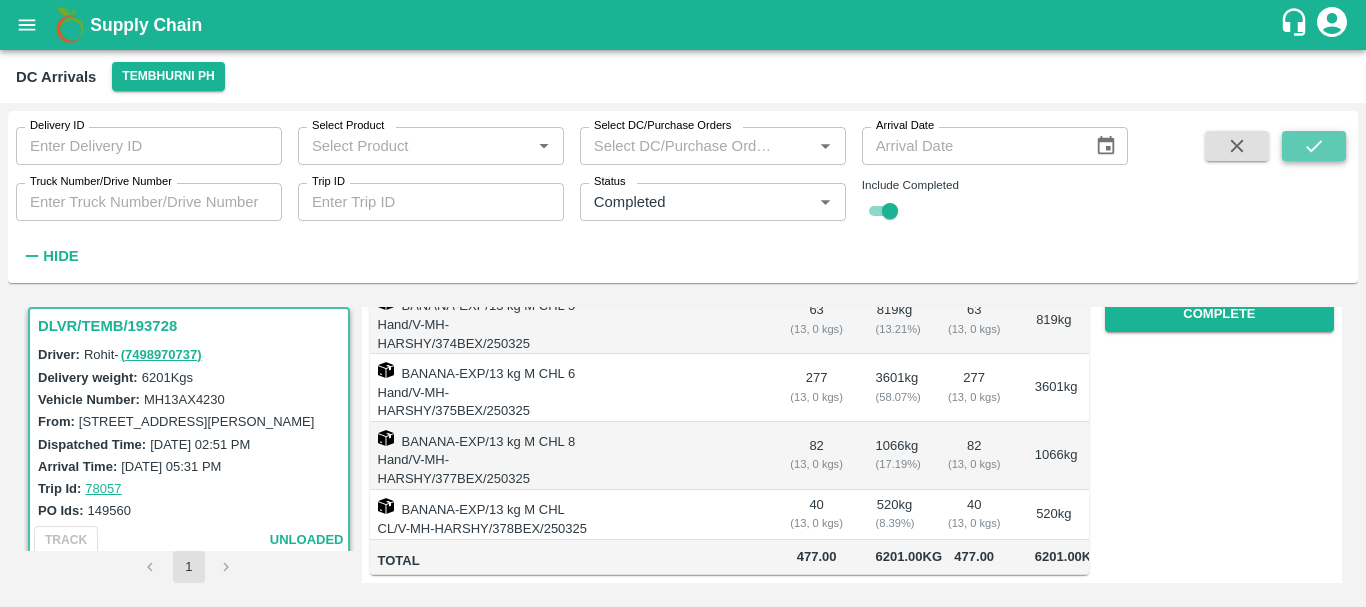 click 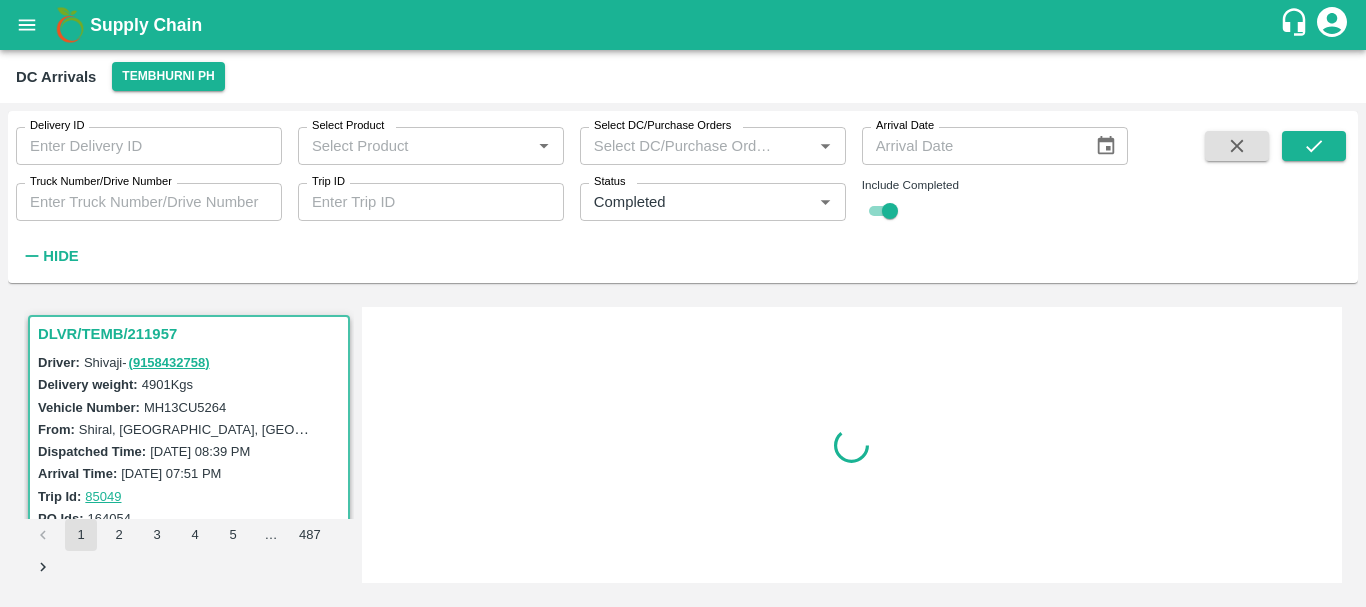 scroll, scrollTop: 0, scrollLeft: 0, axis: both 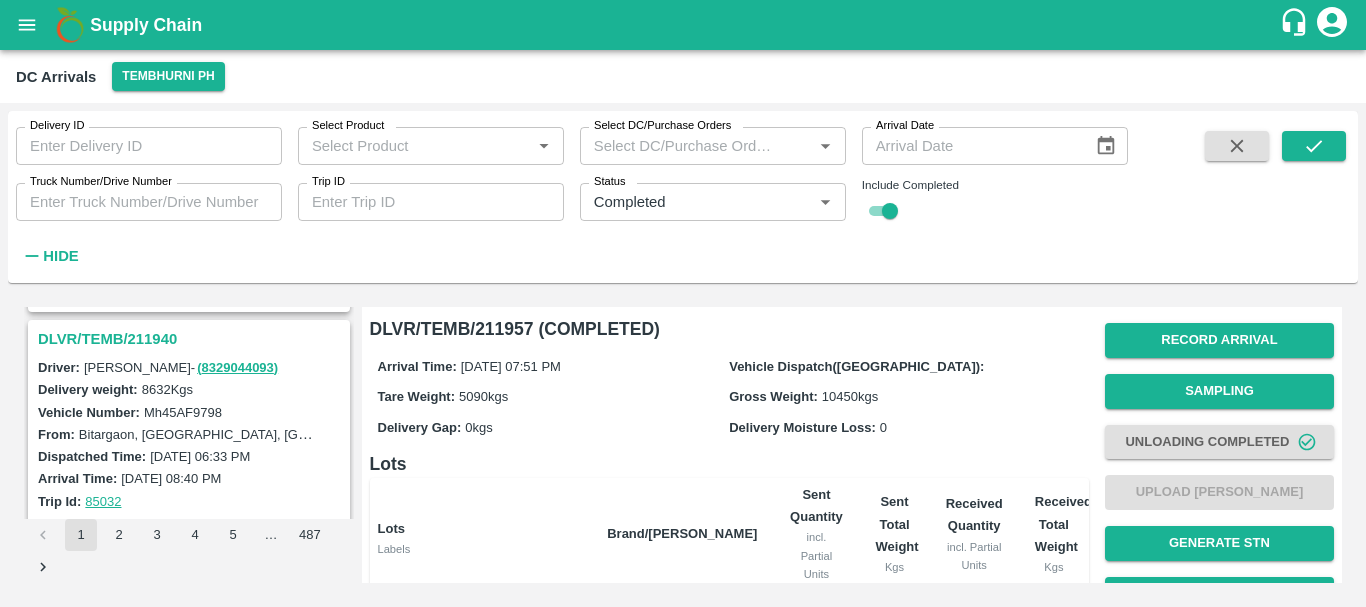click on "DLVR/TEMB/211940" at bounding box center (192, 339) 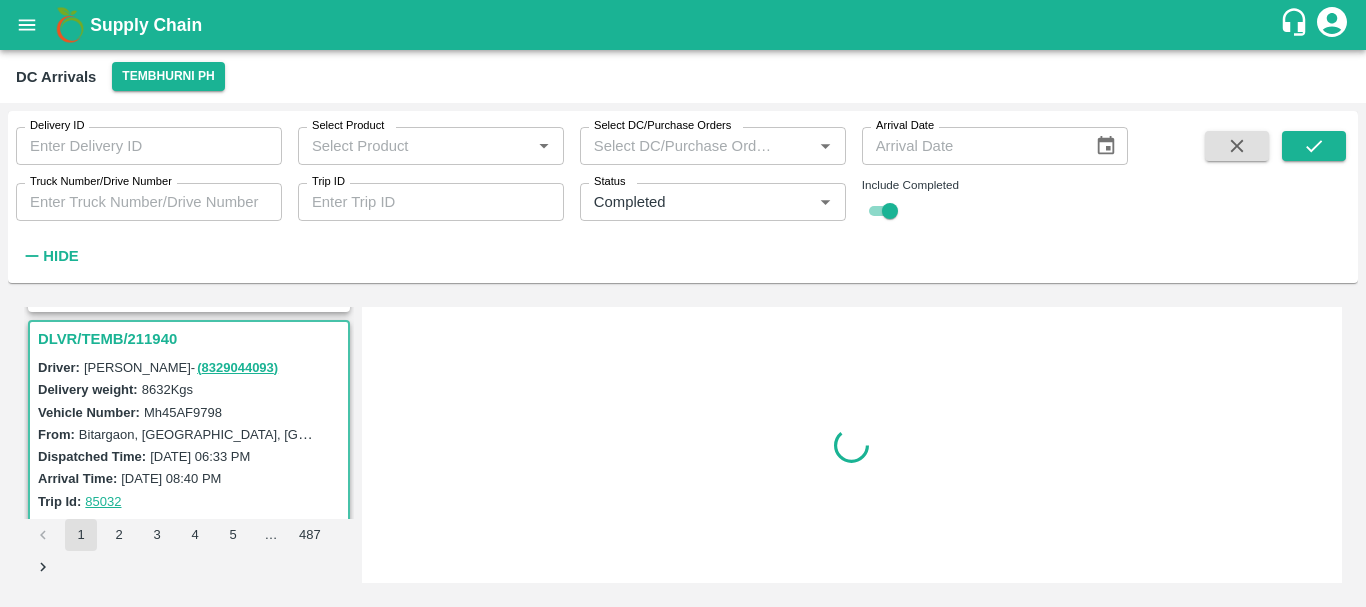 scroll, scrollTop: 1315, scrollLeft: 0, axis: vertical 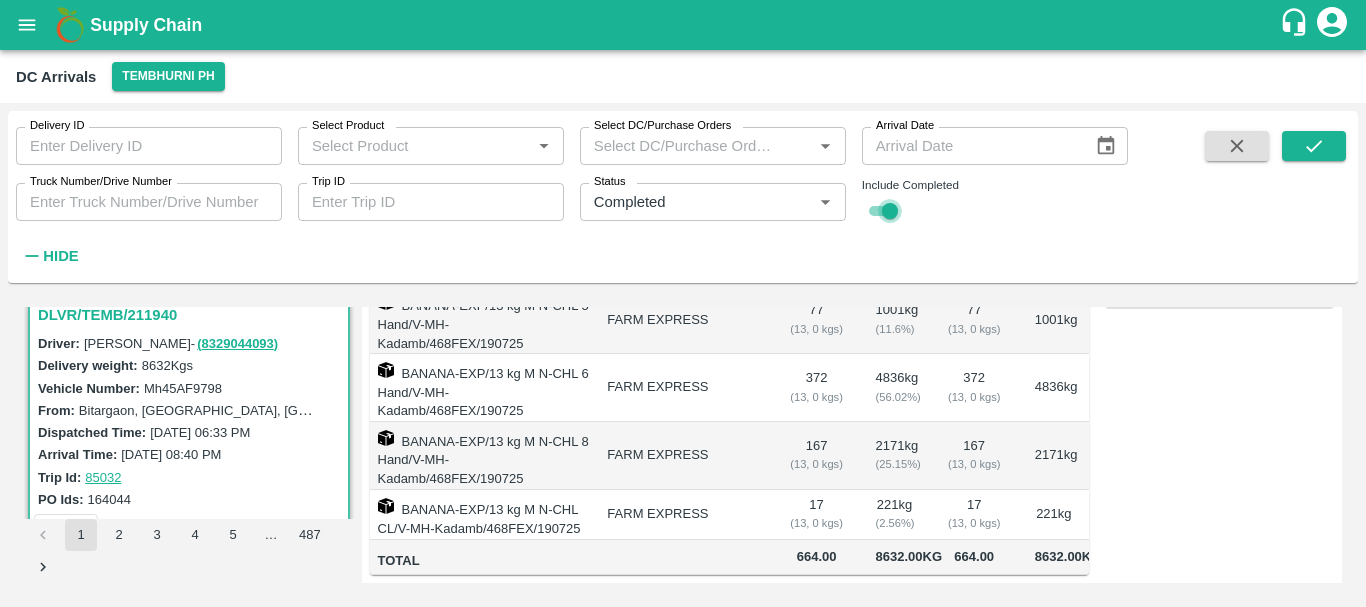 click at bounding box center [890, 211] 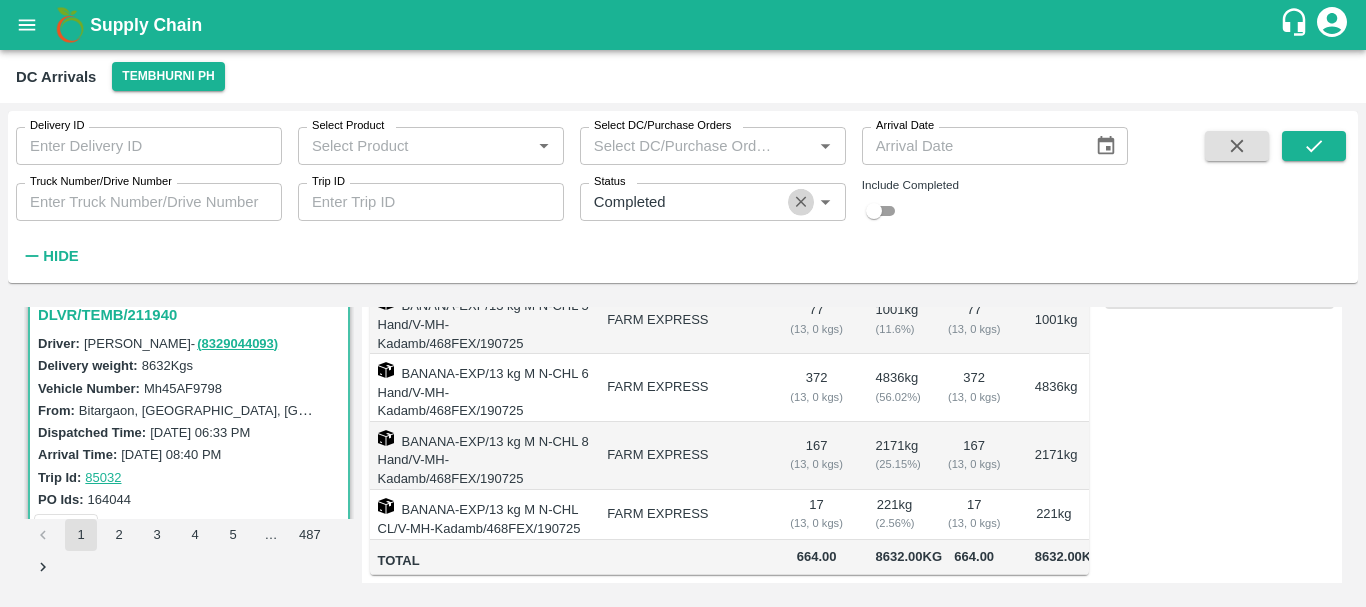 click 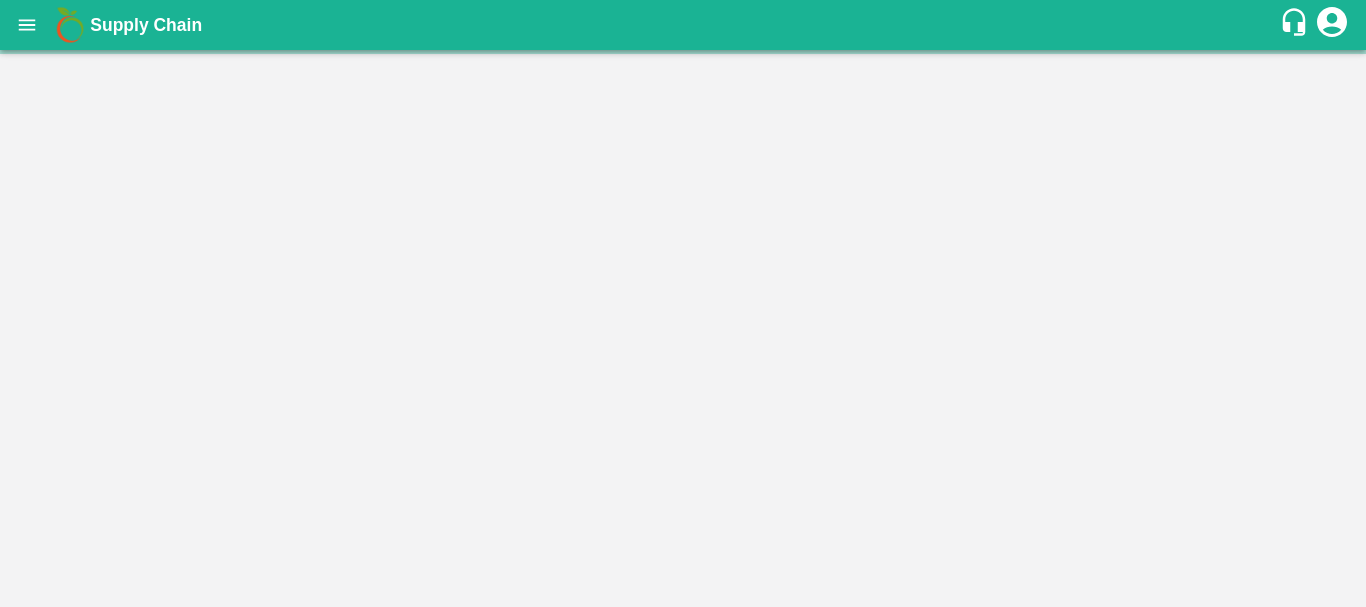 scroll, scrollTop: 0, scrollLeft: 0, axis: both 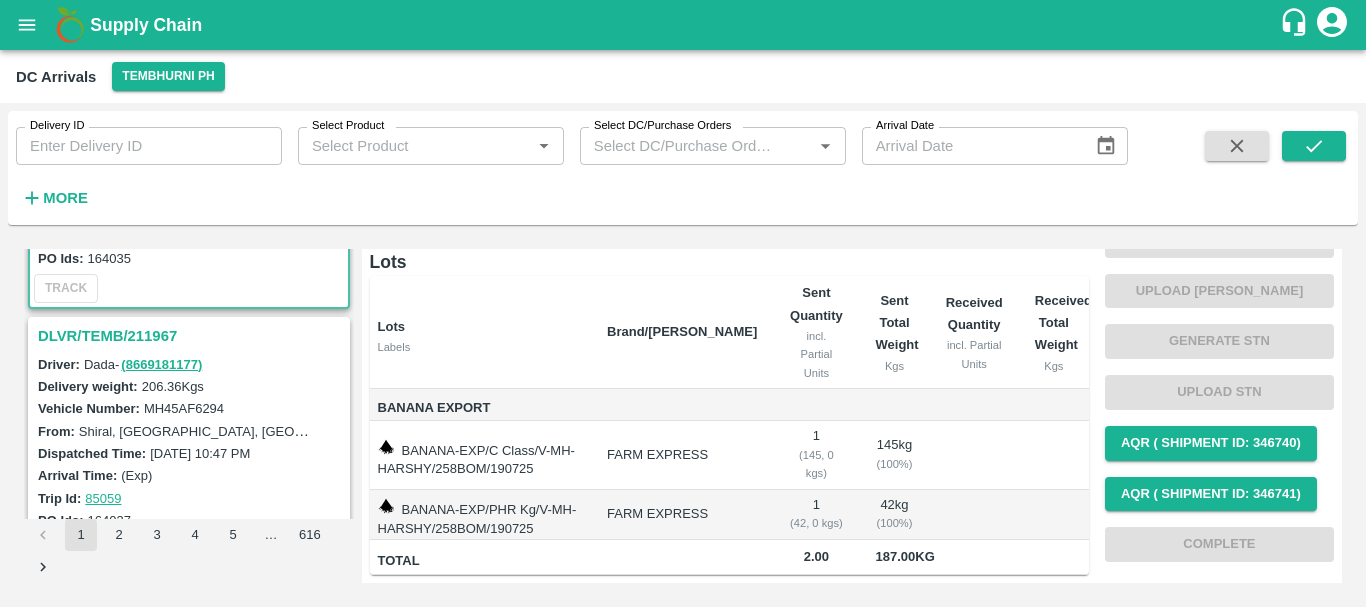click on "DLVR/TEMB/211967" at bounding box center [192, 336] 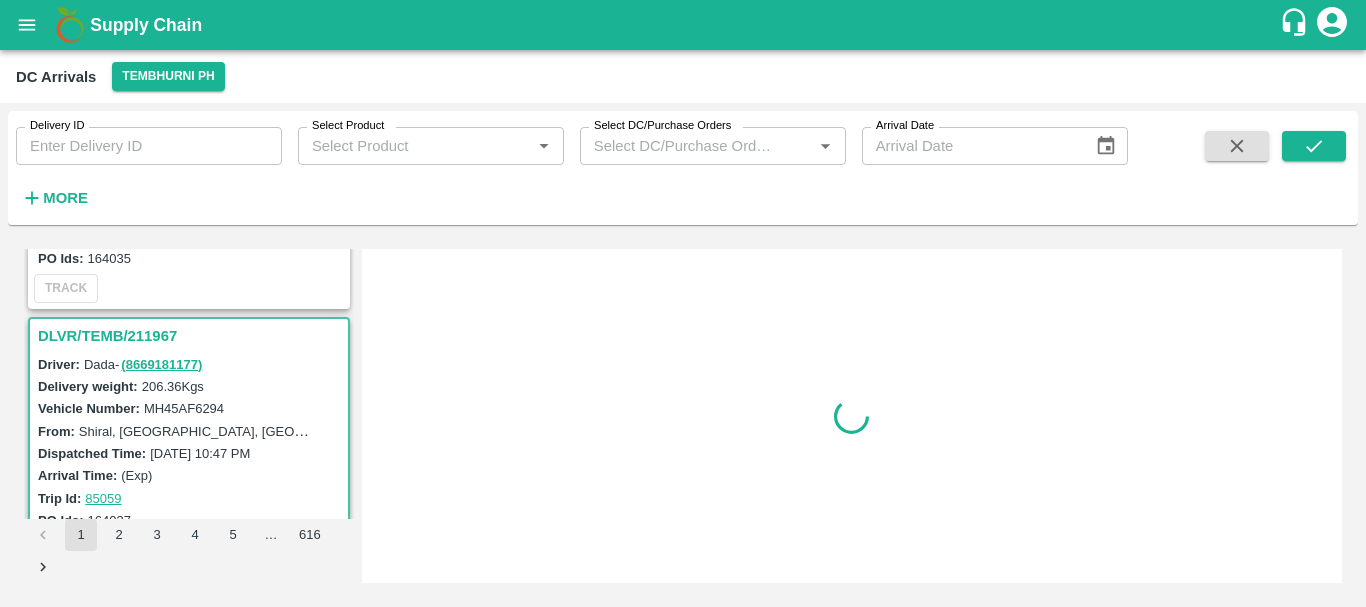 scroll, scrollTop: 0, scrollLeft: 0, axis: both 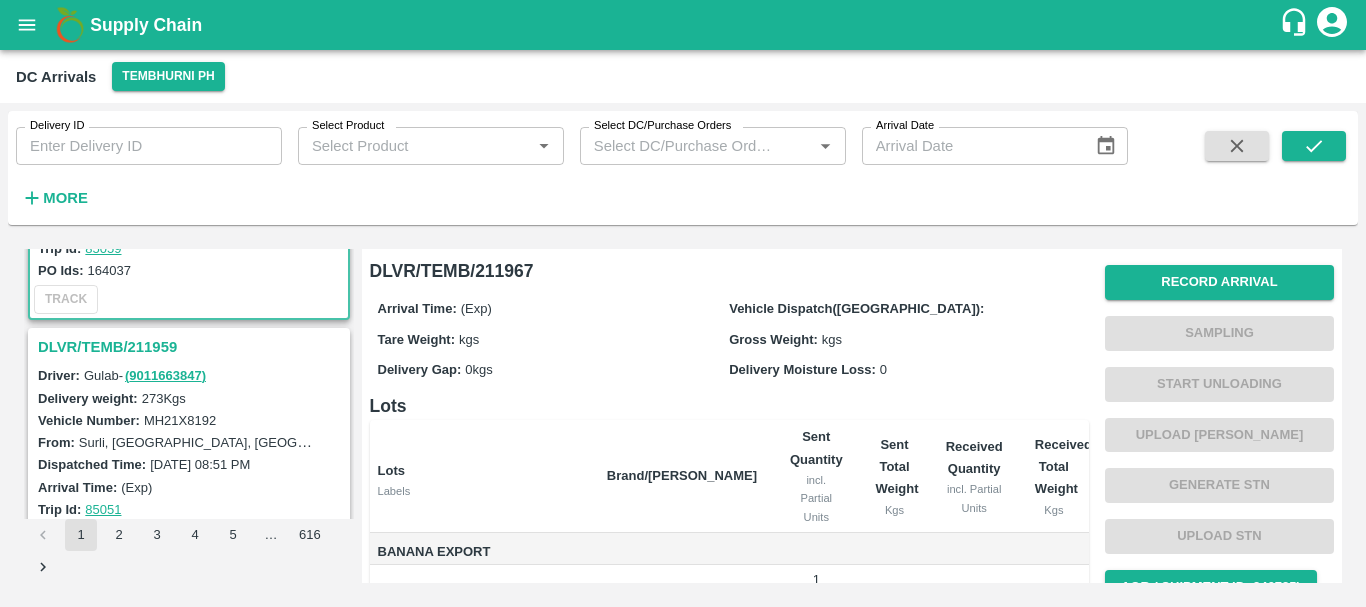 click on "DLVR/TEMB/211959" at bounding box center (192, 347) 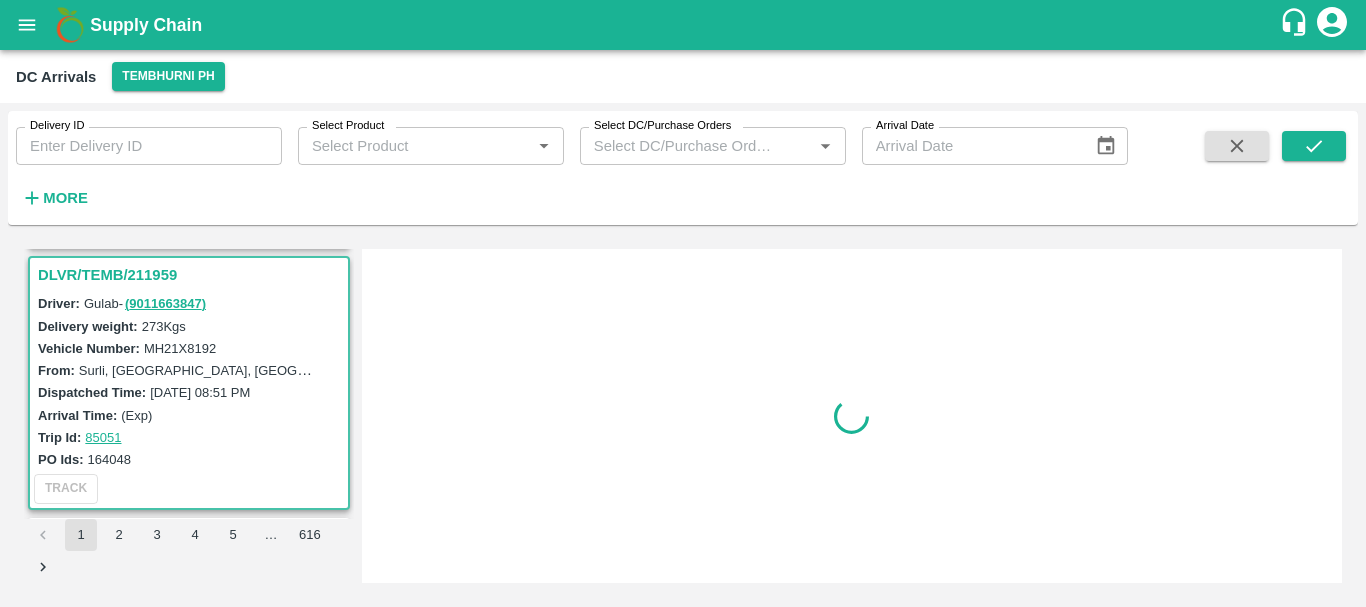 scroll, scrollTop: 531, scrollLeft: 0, axis: vertical 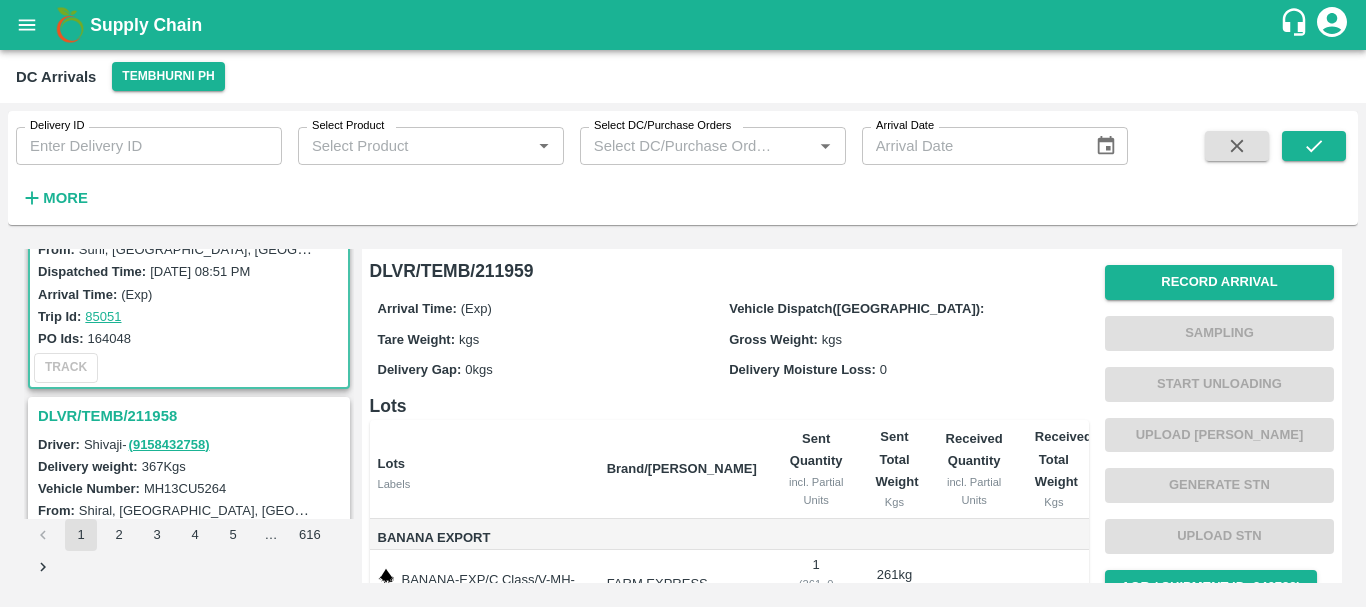 click on "DLVR/TEMB/211958" at bounding box center (192, 416) 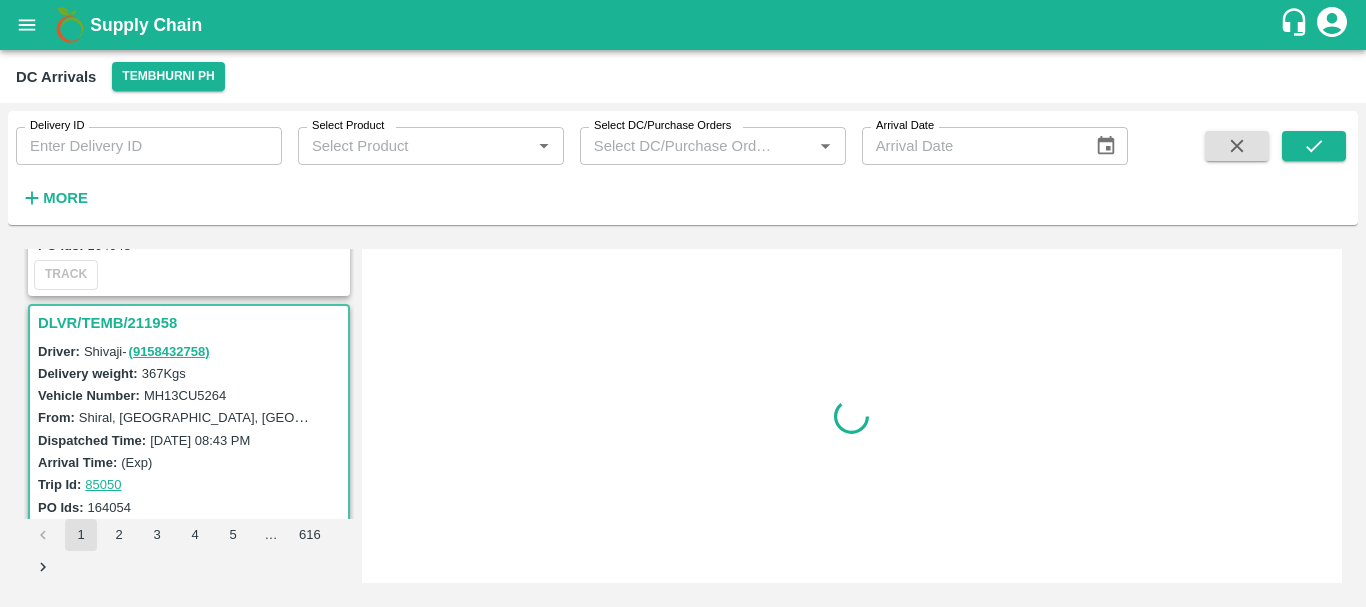 scroll, scrollTop: 792, scrollLeft: 0, axis: vertical 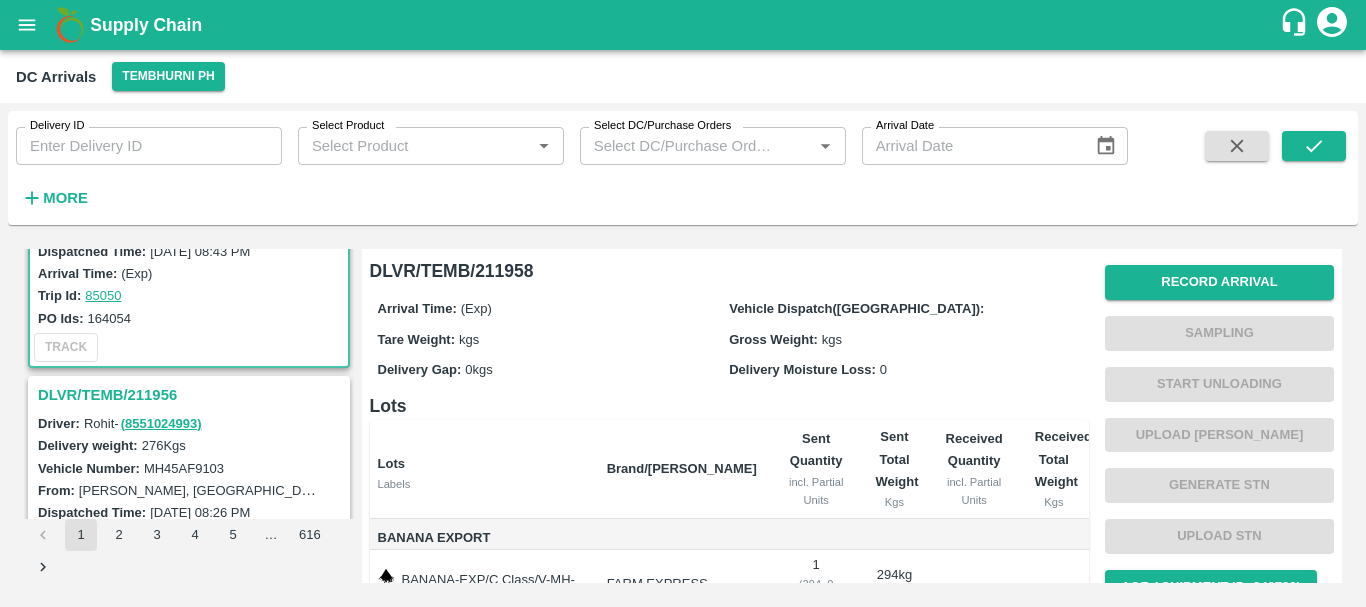 click on "DLVR/TEMB/211956" at bounding box center [192, 395] 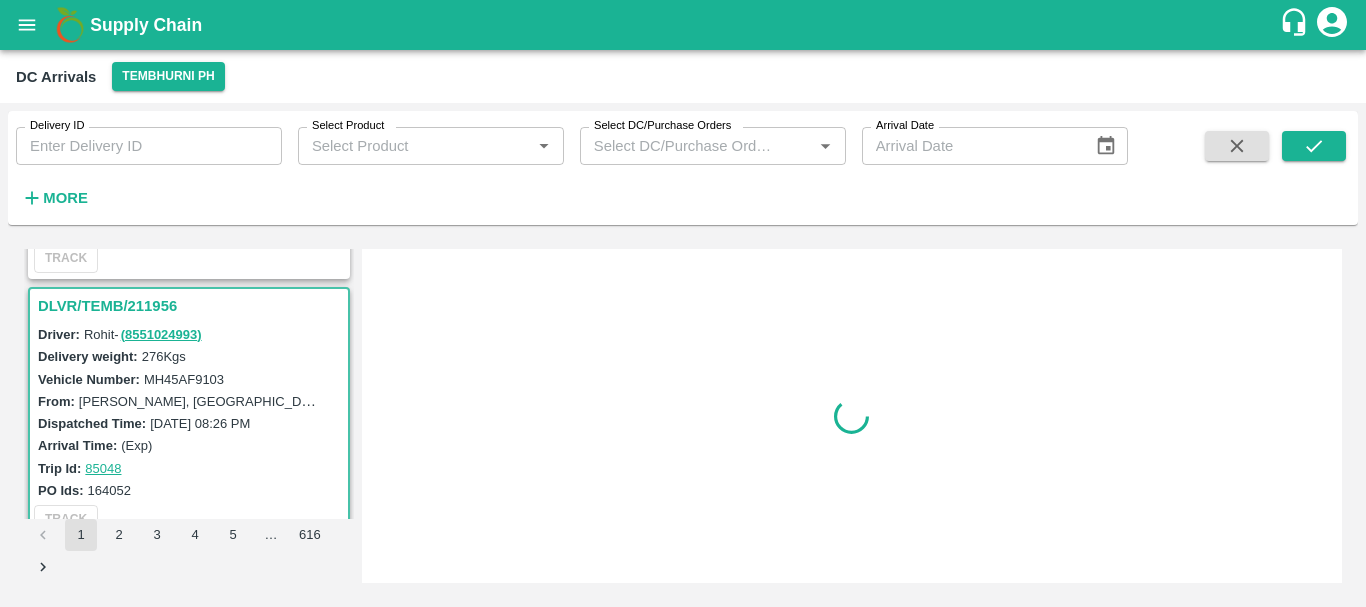 scroll, scrollTop: 1054, scrollLeft: 0, axis: vertical 